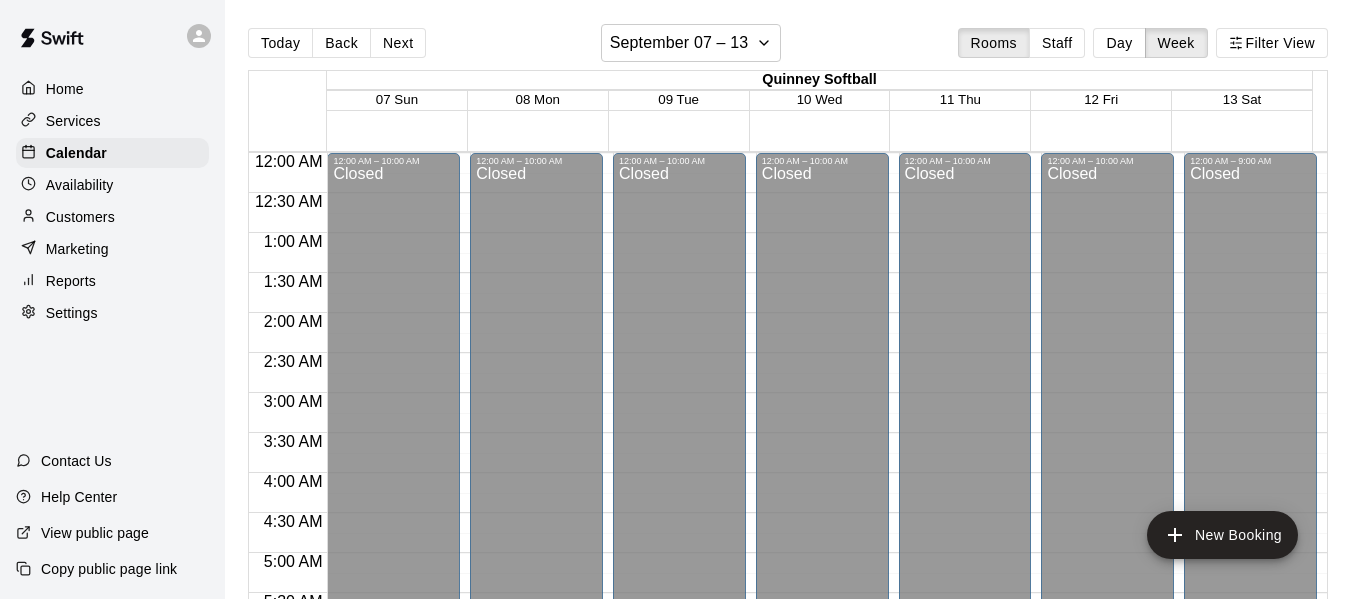 scroll, scrollTop: 32, scrollLeft: 0, axis: vertical 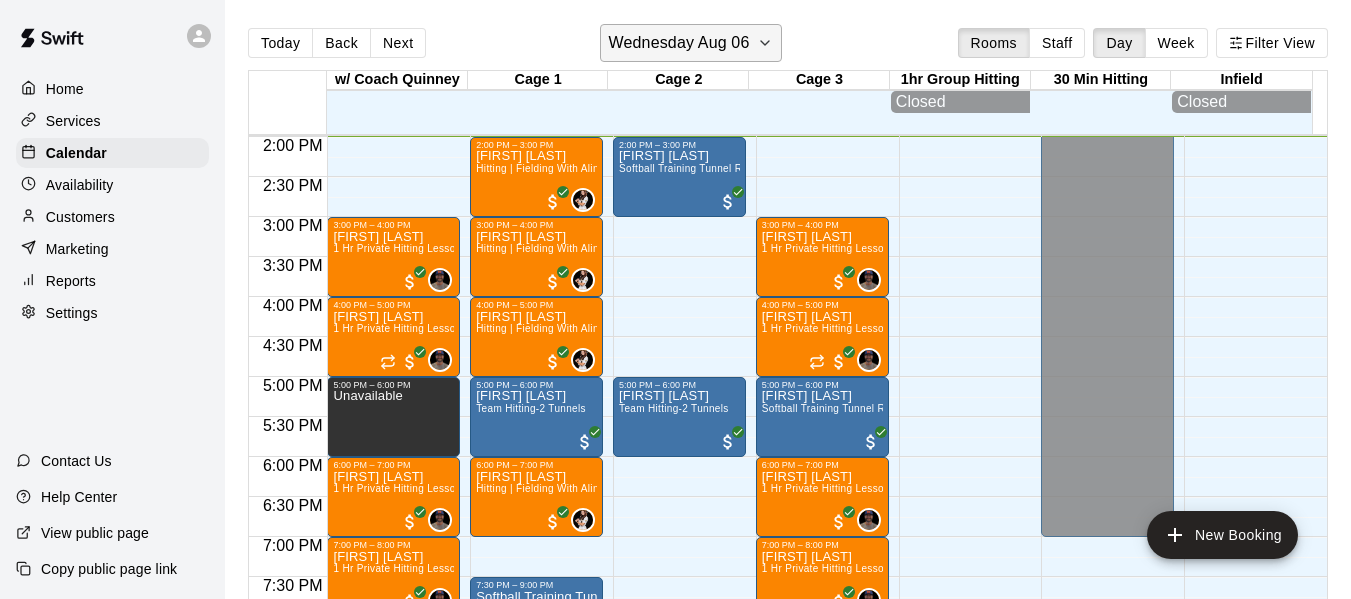 click on "Wednesday Aug 06" at bounding box center (691, 43) 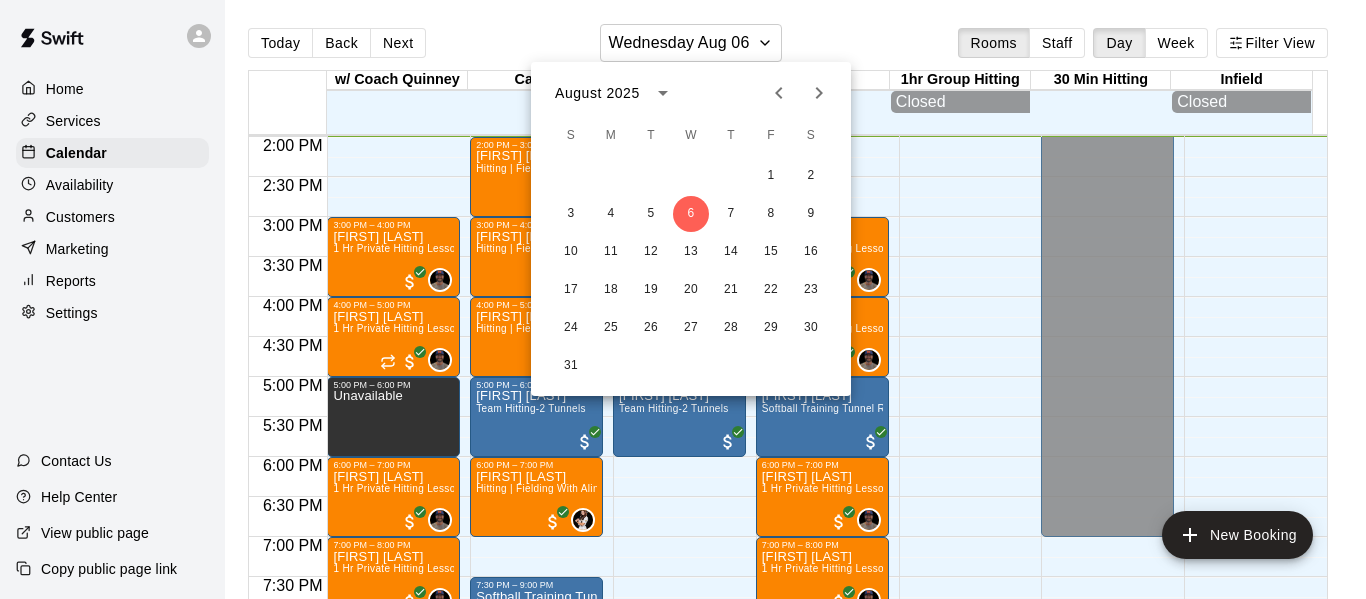 click at bounding box center [683, 299] 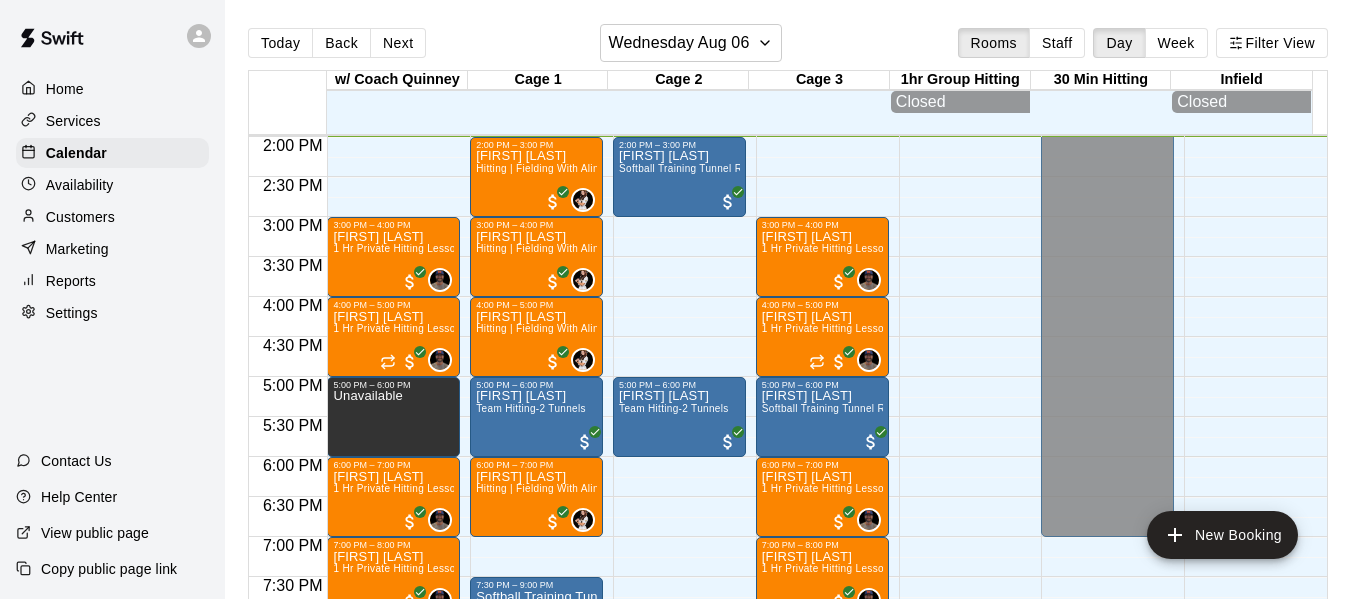 click on "Today" at bounding box center (280, 43) 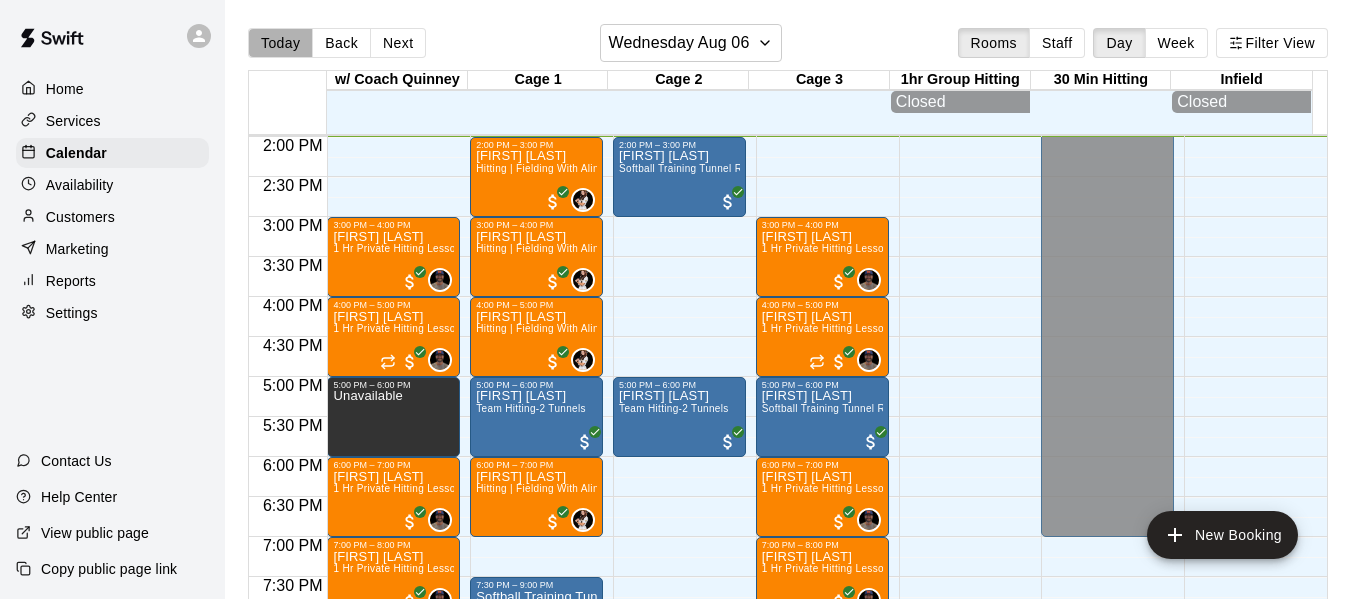 click on "Today" at bounding box center (280, 43) 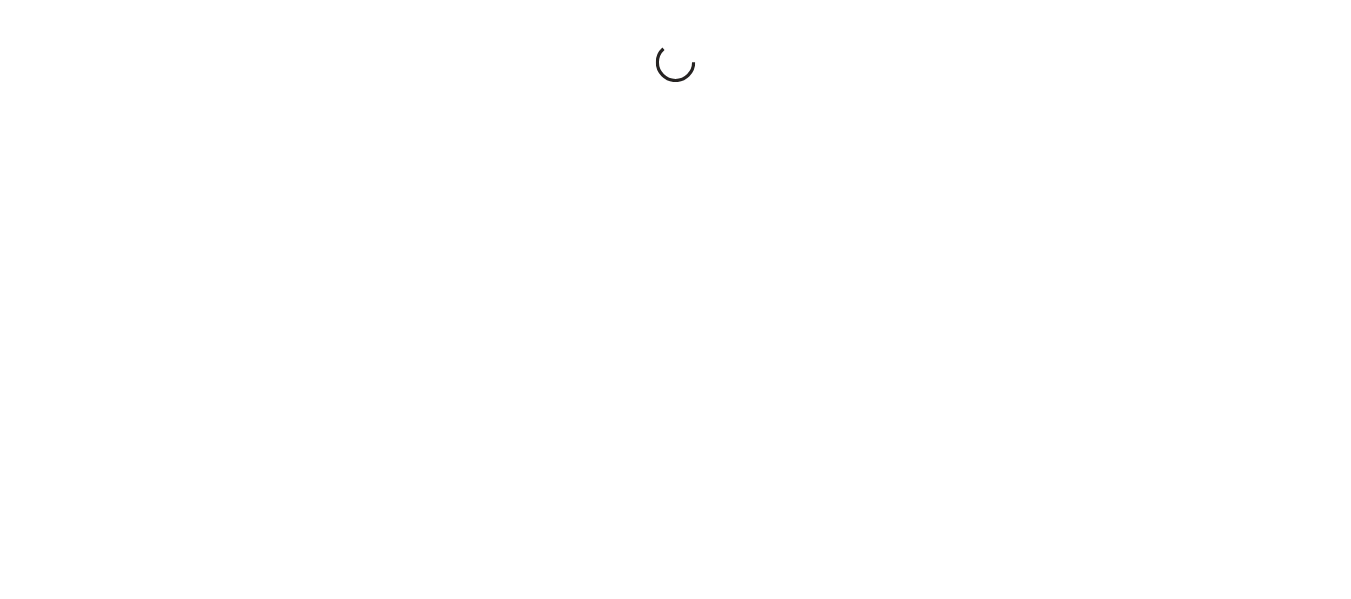 scroll, scrollTop: 0, scrollLeft: 0, axis: both 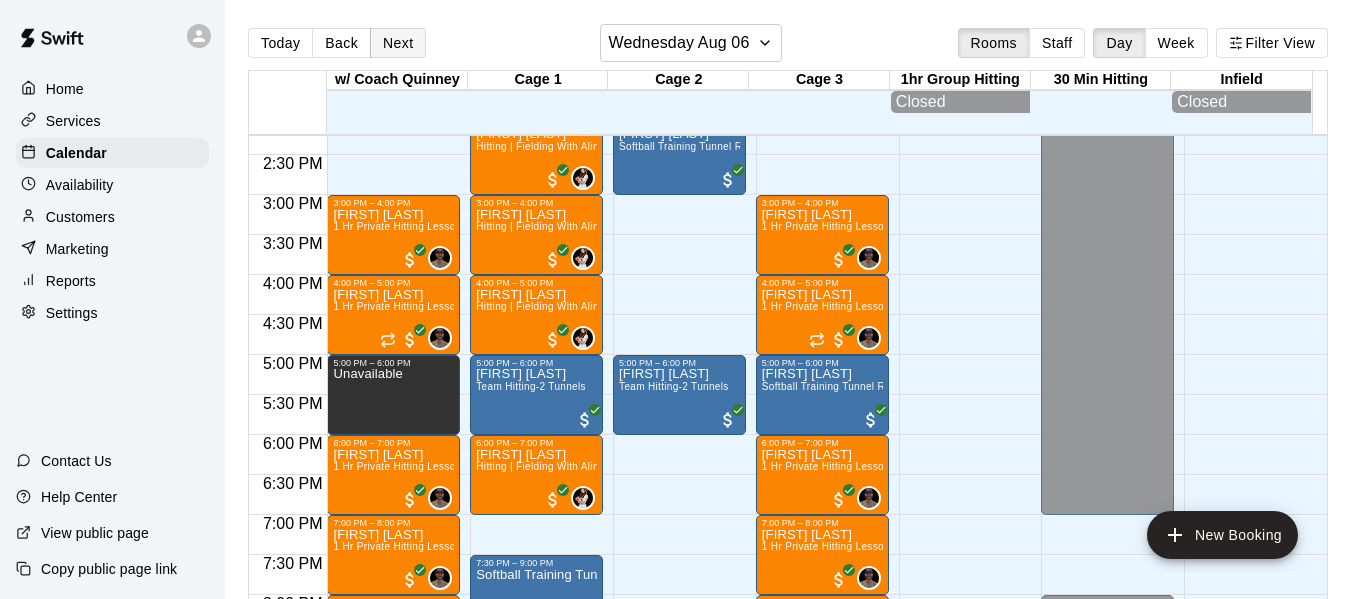 click on "Next" at bounding box center (398, 43) 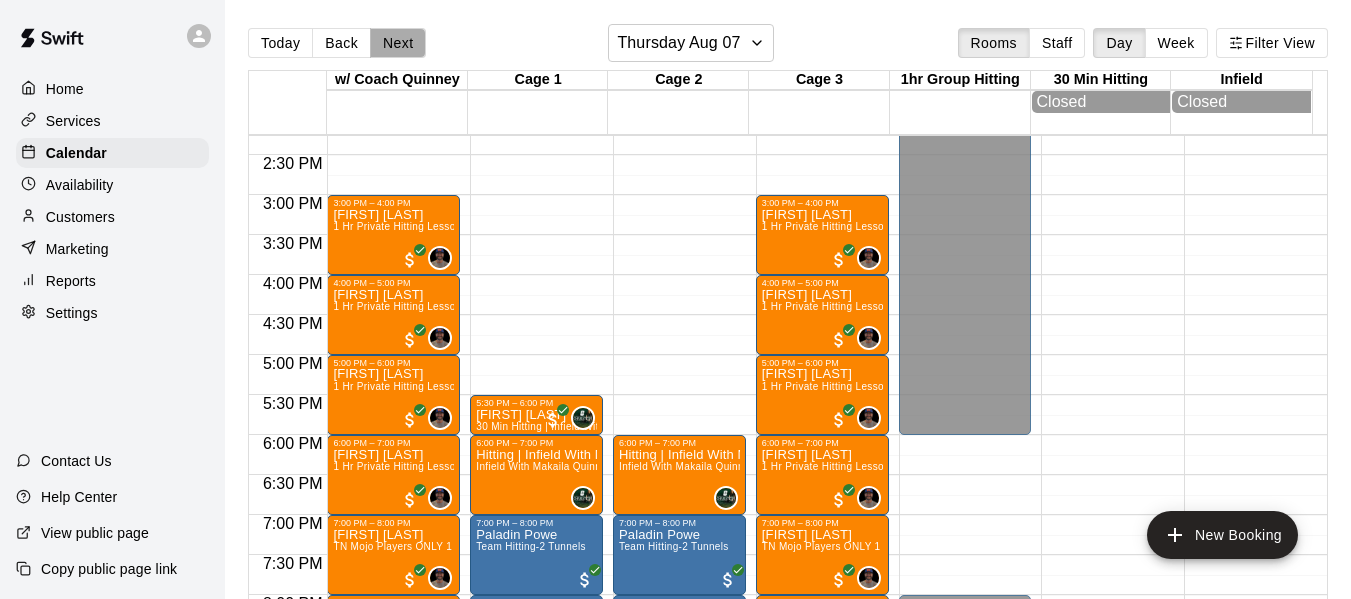 click on "Next" at bounding box center (398, 43) 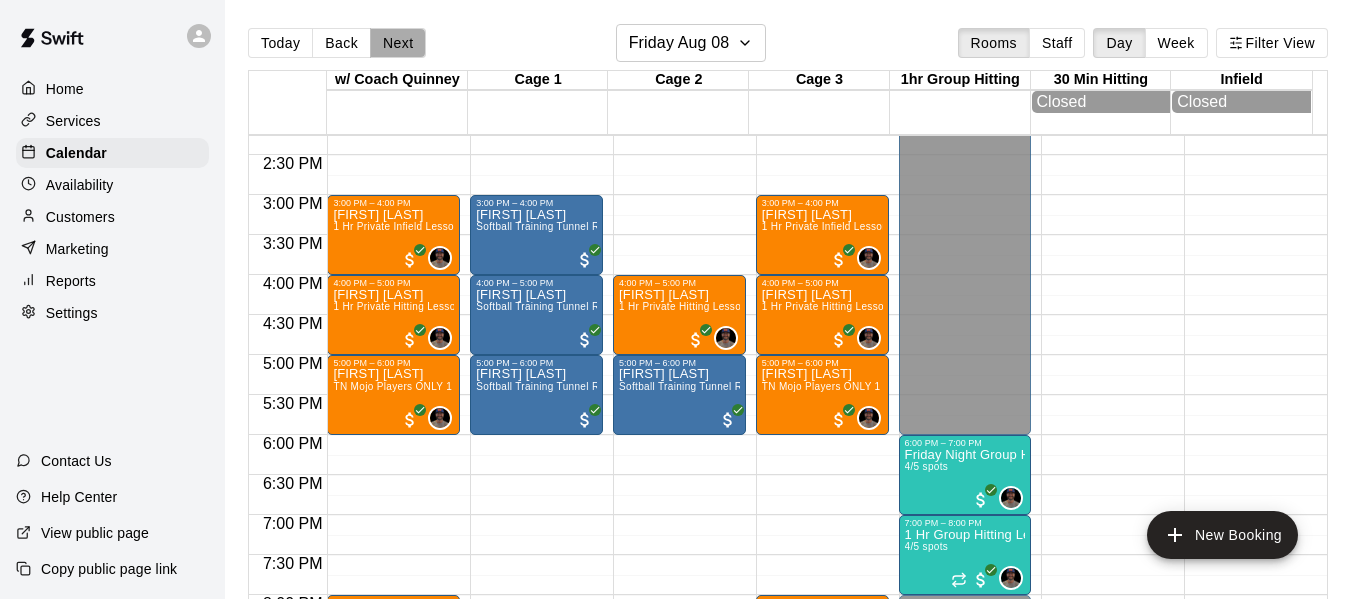 click on "Next" at bounding box center (398, 43) 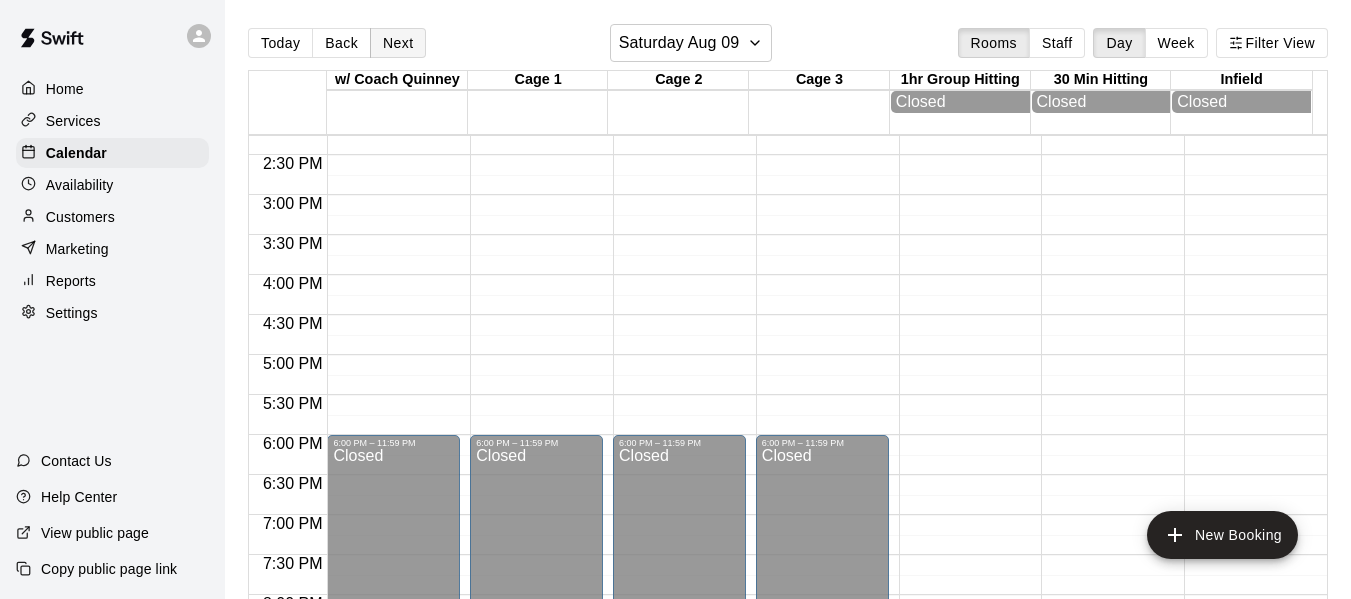 click on "Next" at bounding box center (398, 43) 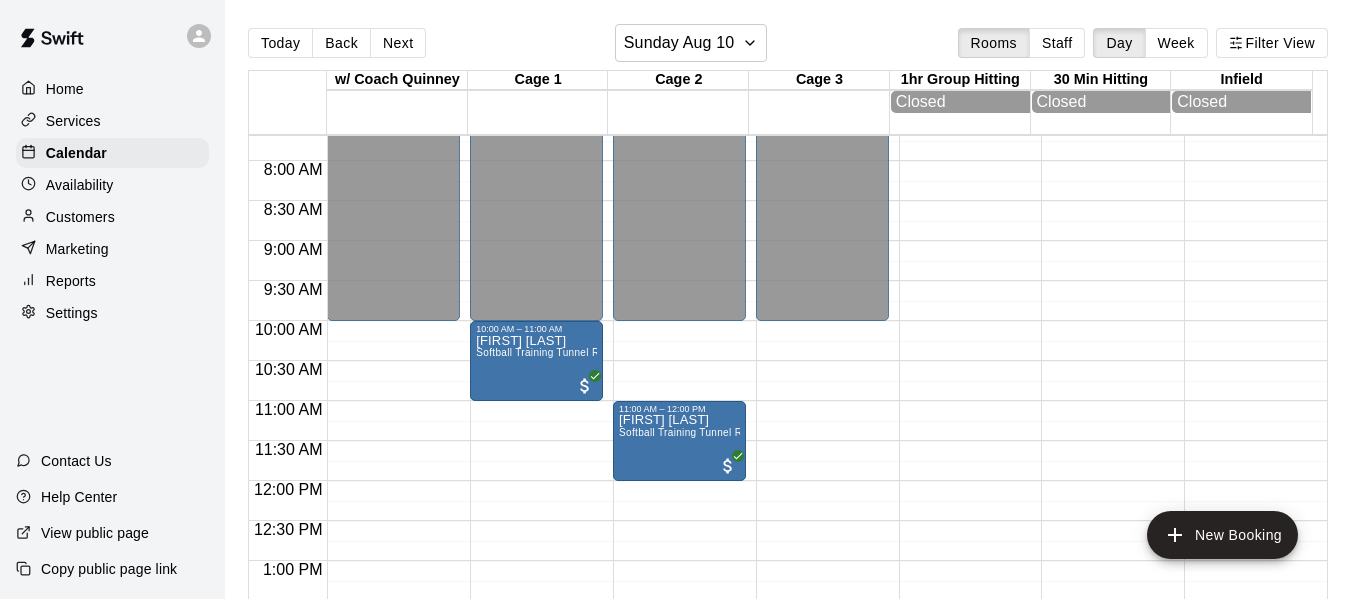 scroll, scrollTop: 774, scrollLeft: 0, axis: vertical 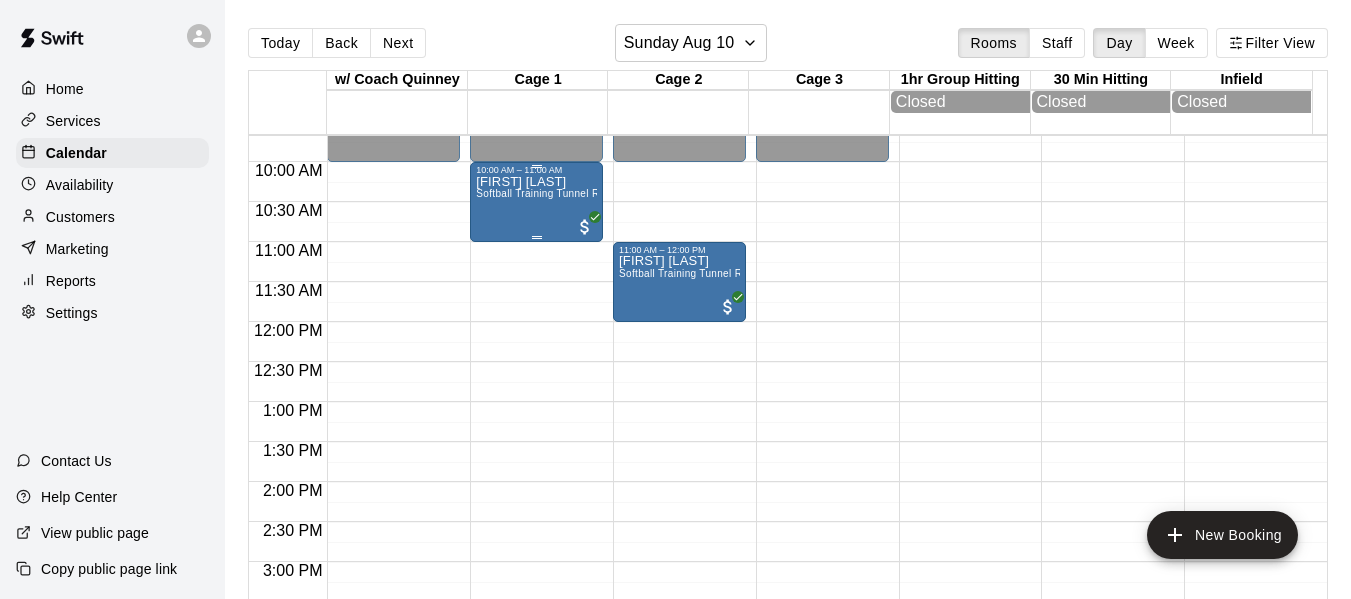 click on "10:00 AM – 11:00 AM" at bounding box center (536, 170) 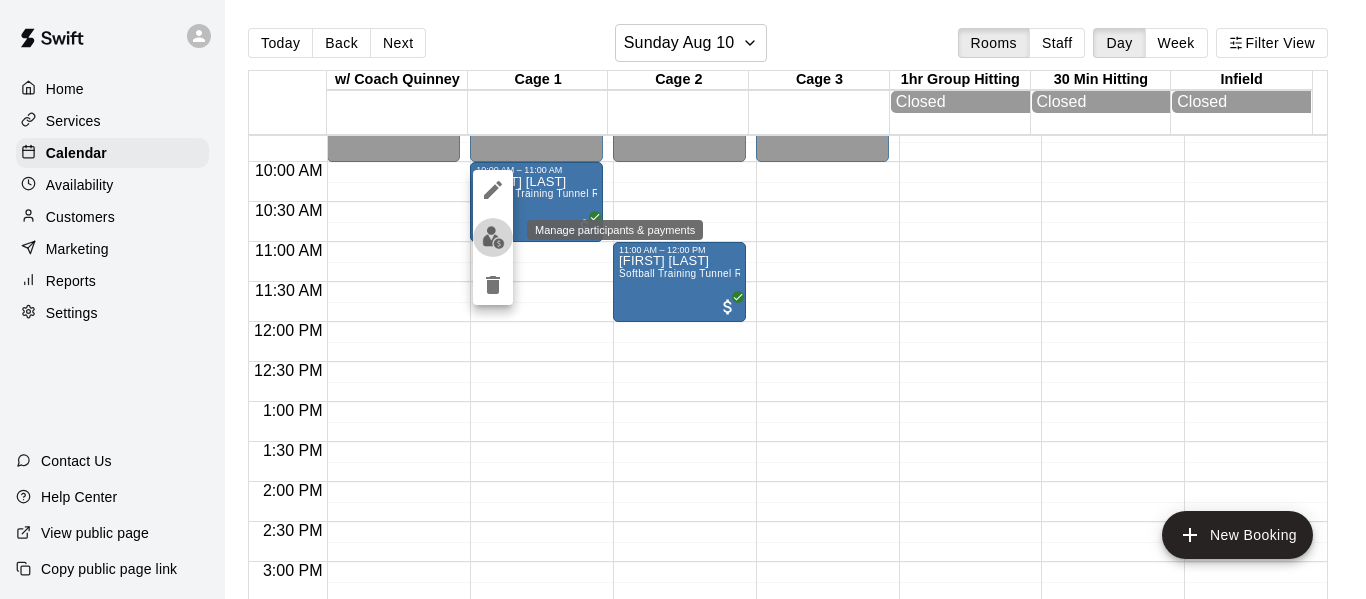 click at bounding box center [493, 237] 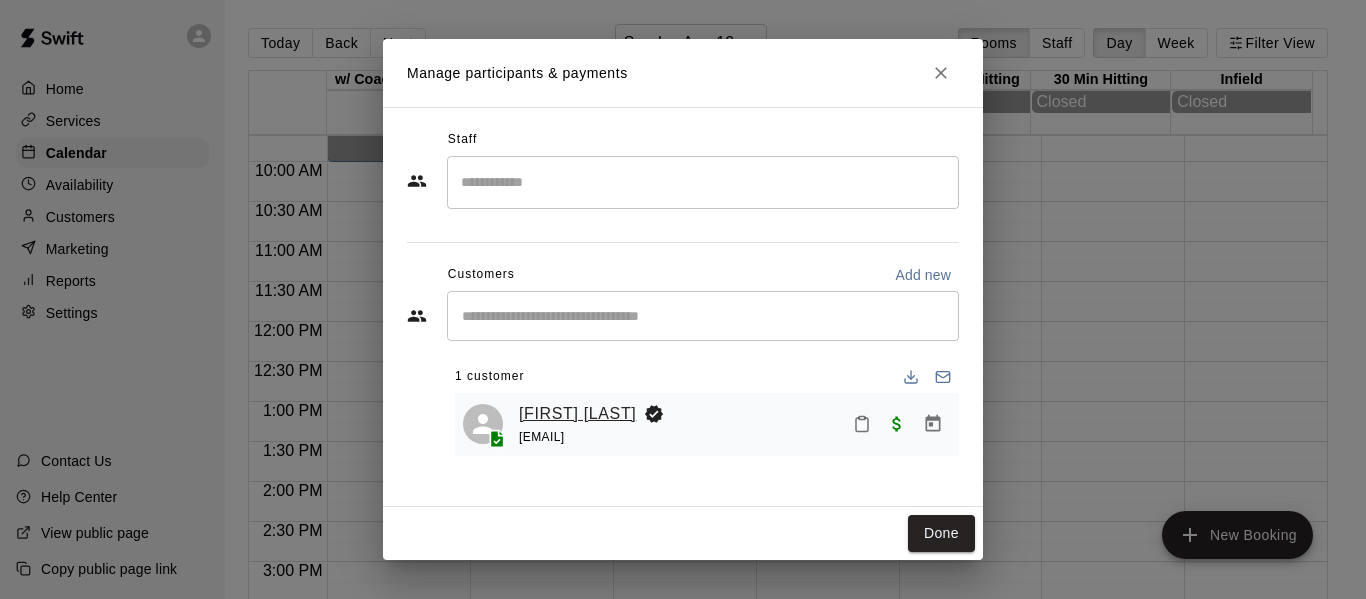 click on "Kennedy Krolikowski" at bounding box center [577, 414] 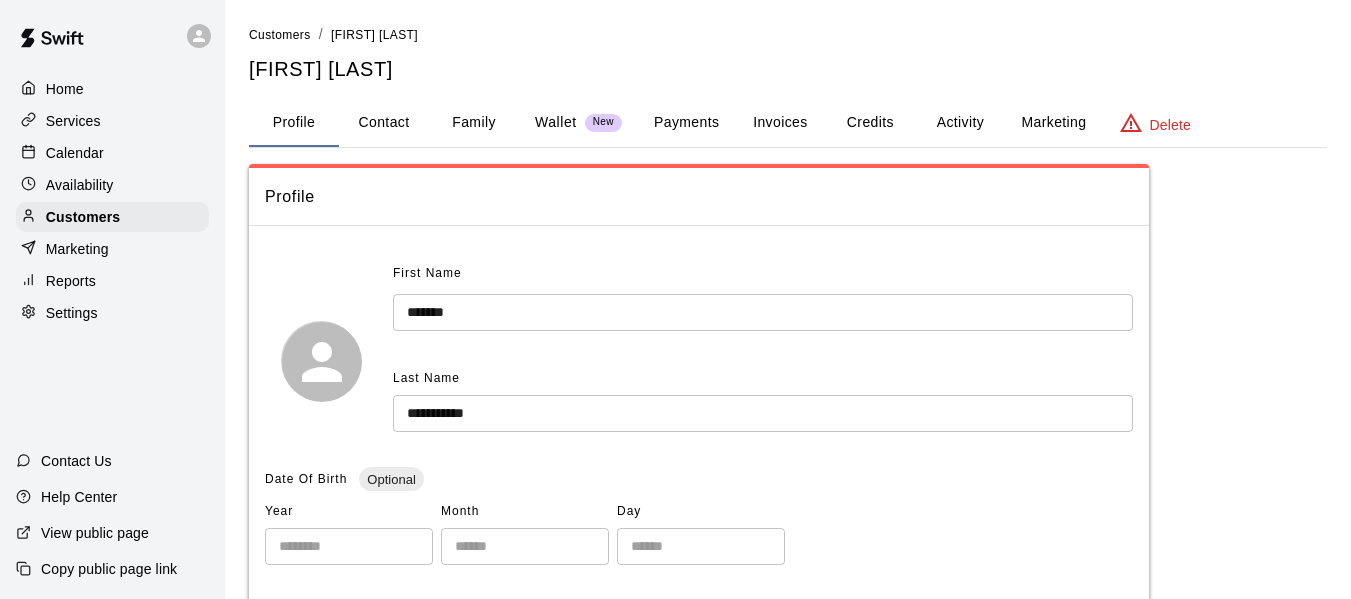 click on "Family" at bounding box center [474, 123] 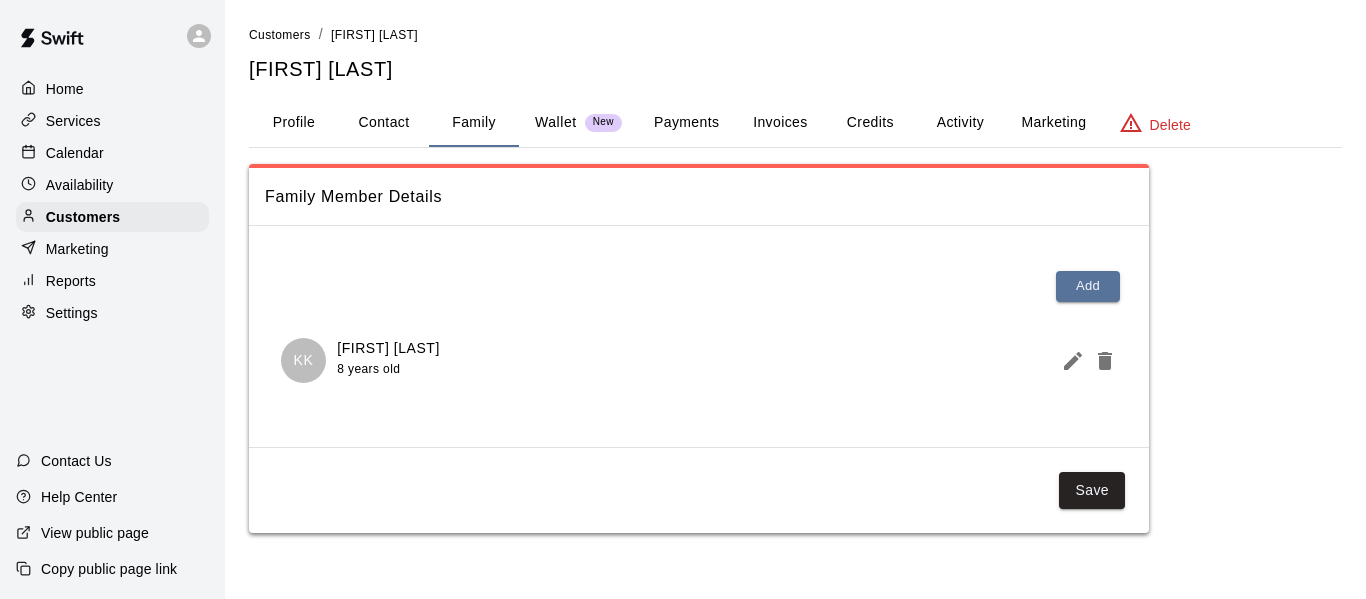 click on "Profile" at bounding box center [294, 123] 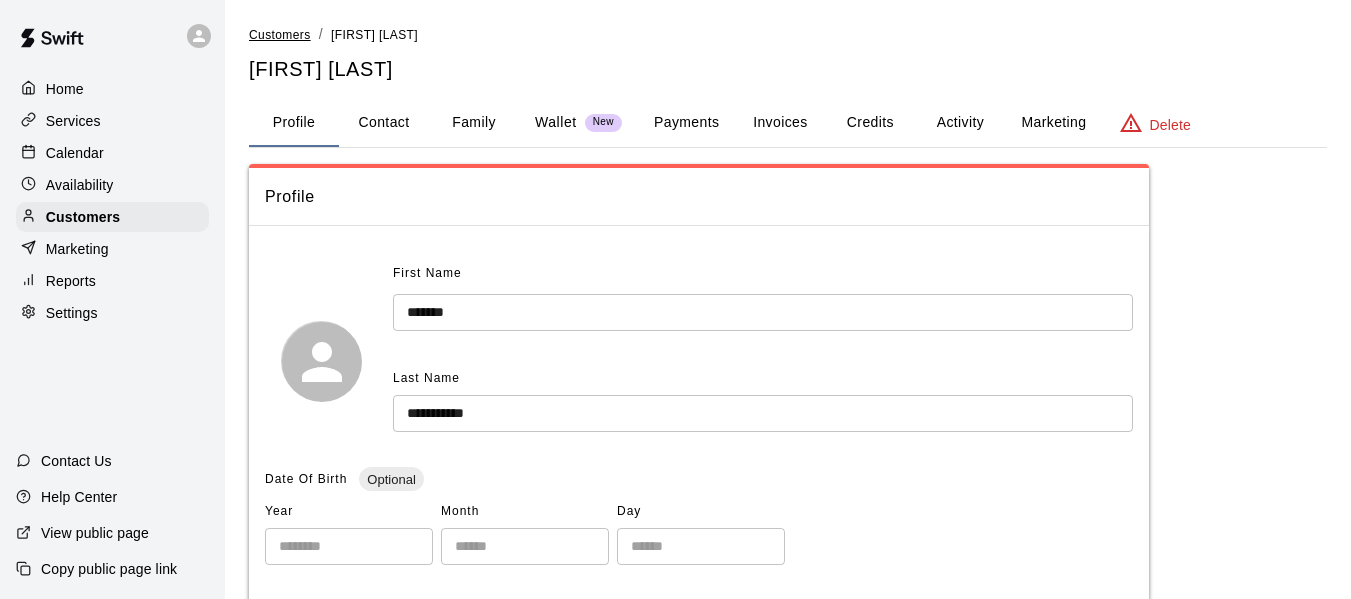 click on "Customers" at bounding box center [280, 35] 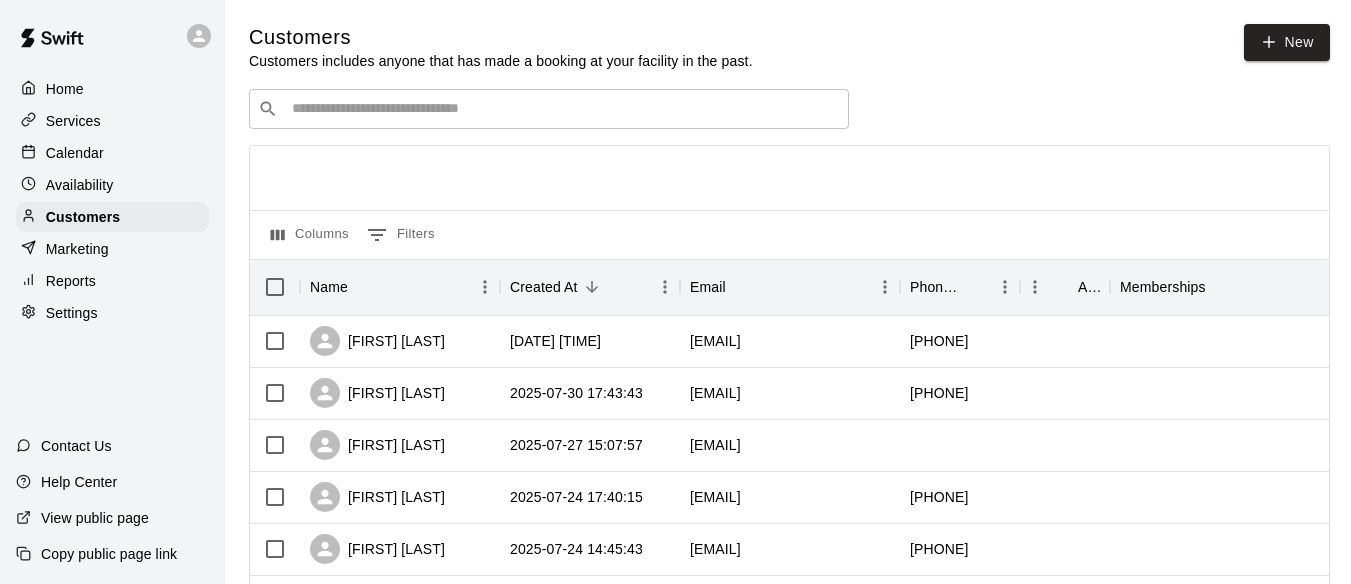 click on "Calendar" at bounding box center (75, 153) 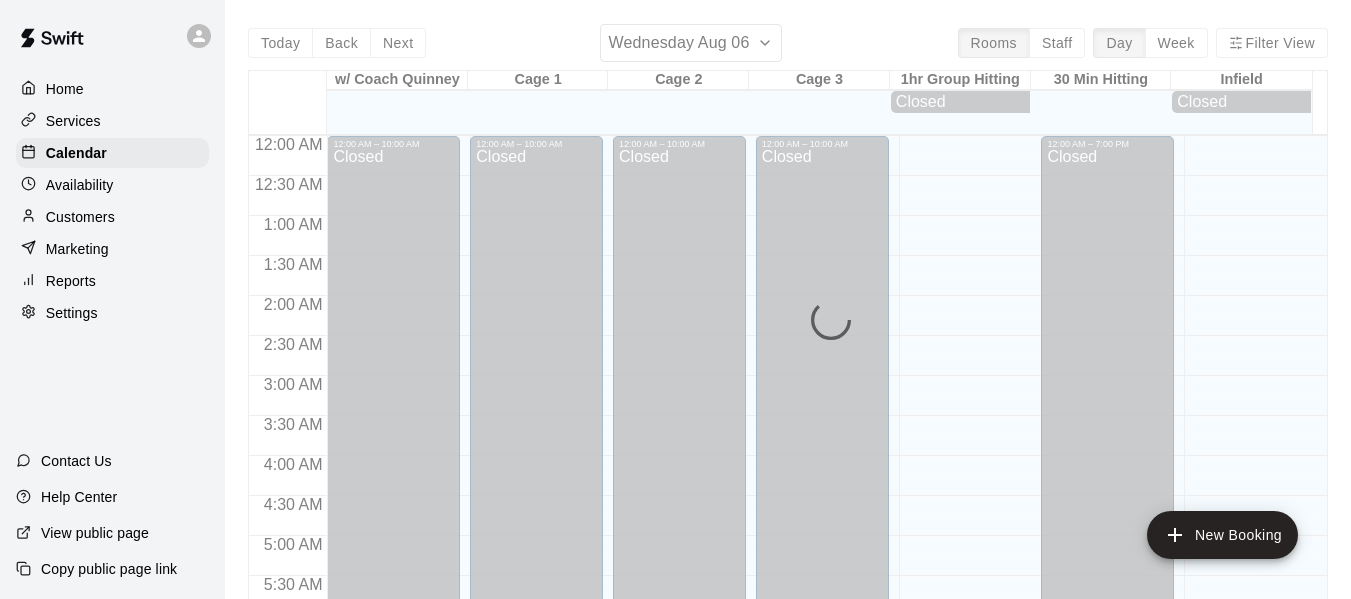 scroll, scrollTop: 1120, scrollLeft: 0, axis: vertical 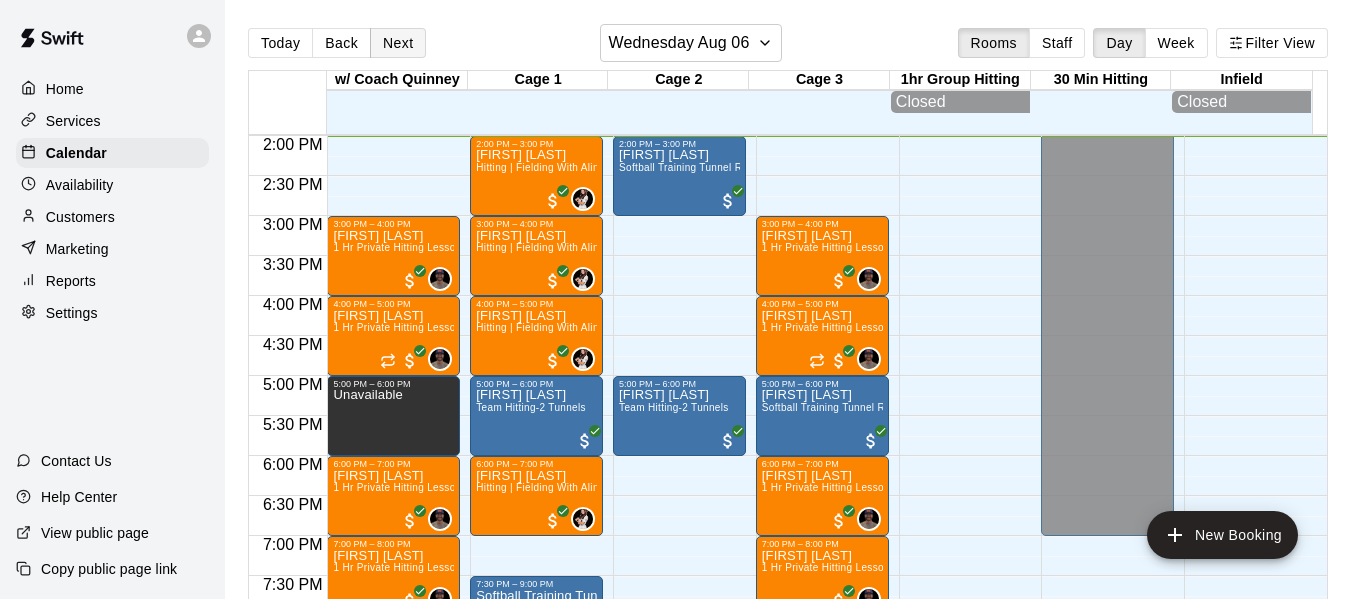 click on "Next" at bounding box center (398, 43) 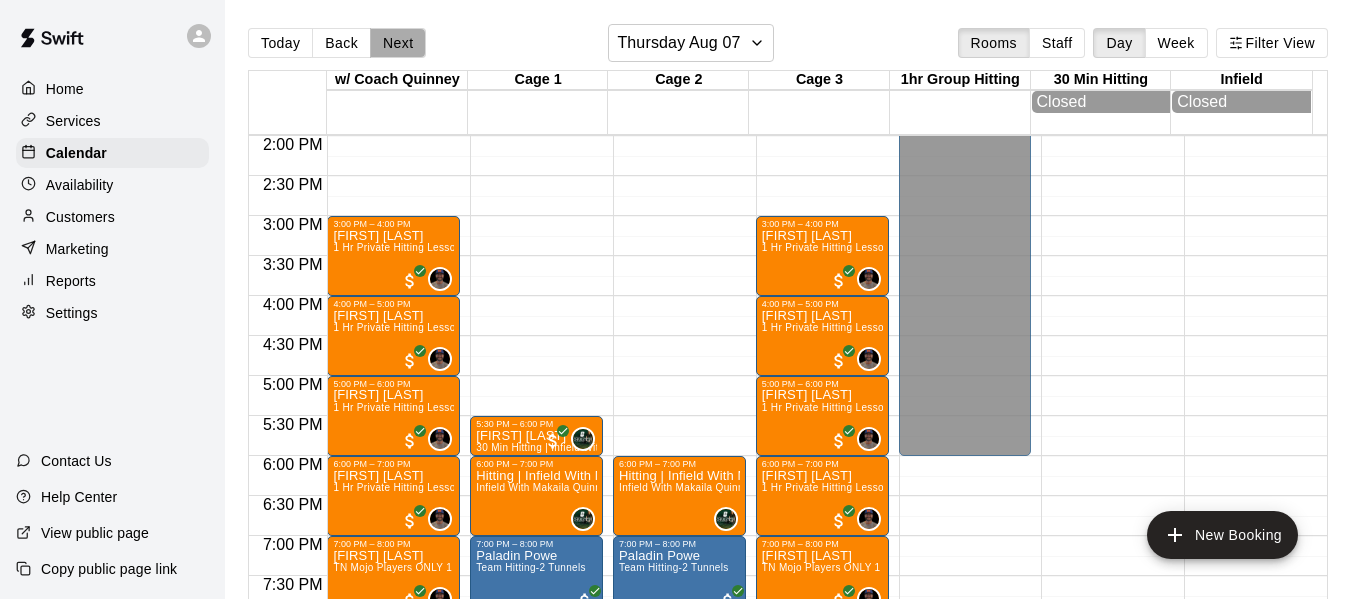 click on "Next" at bounding box center [398, 43] 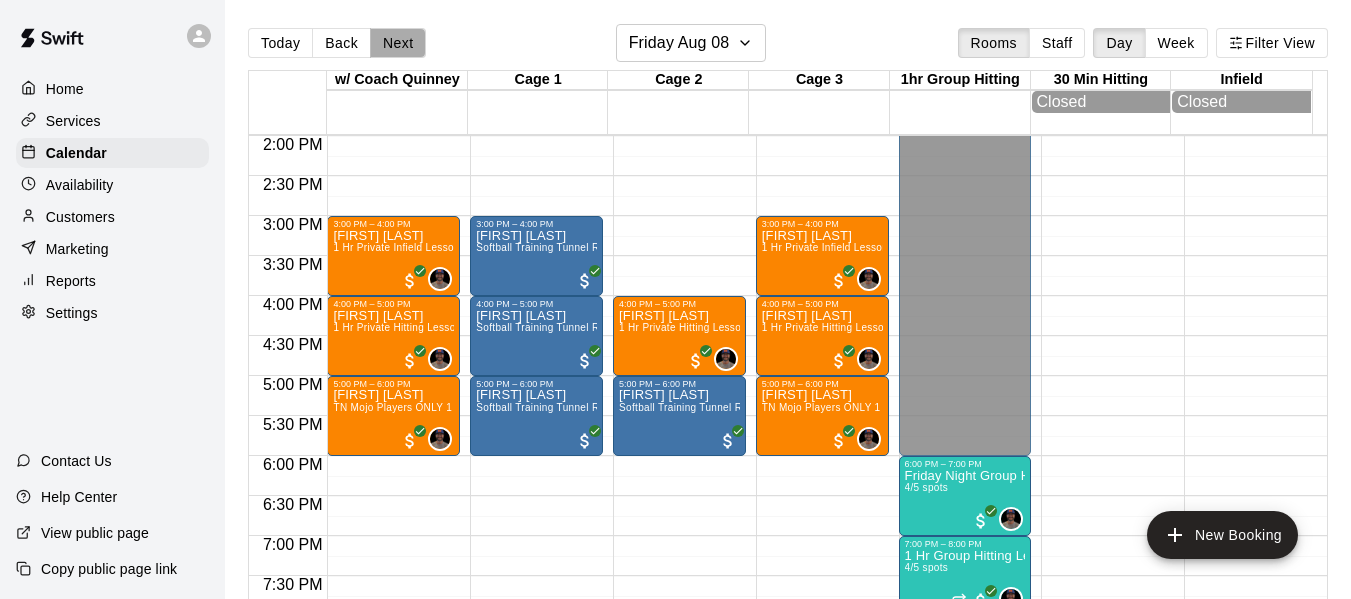 click on "Next" at bounding box center [398, 43] 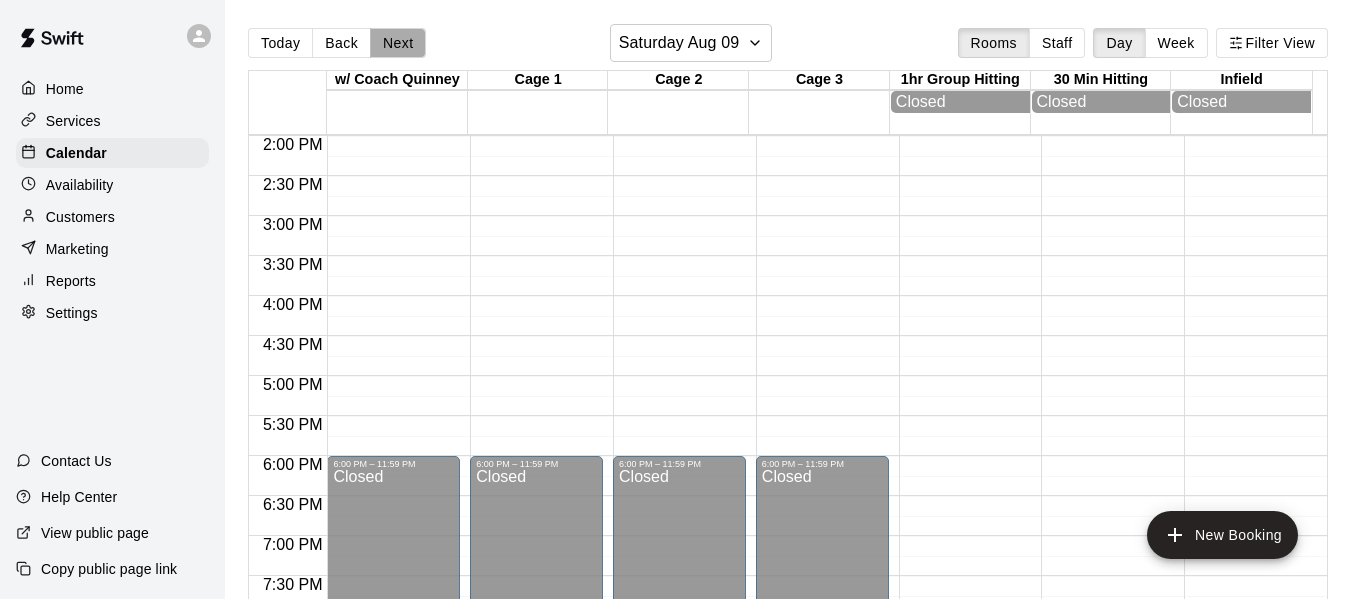 click on "Next" at bounding box center (398, 43) 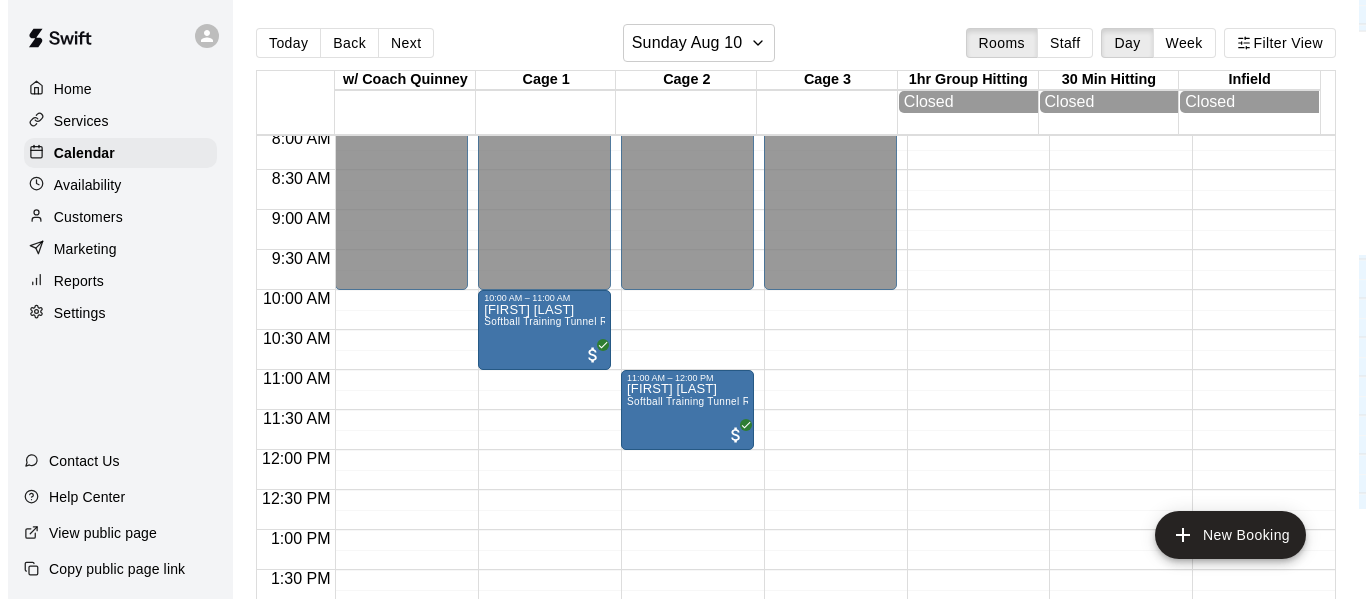 scroll, scrollTop: 603, scrollLeft: 0, axis: vertical 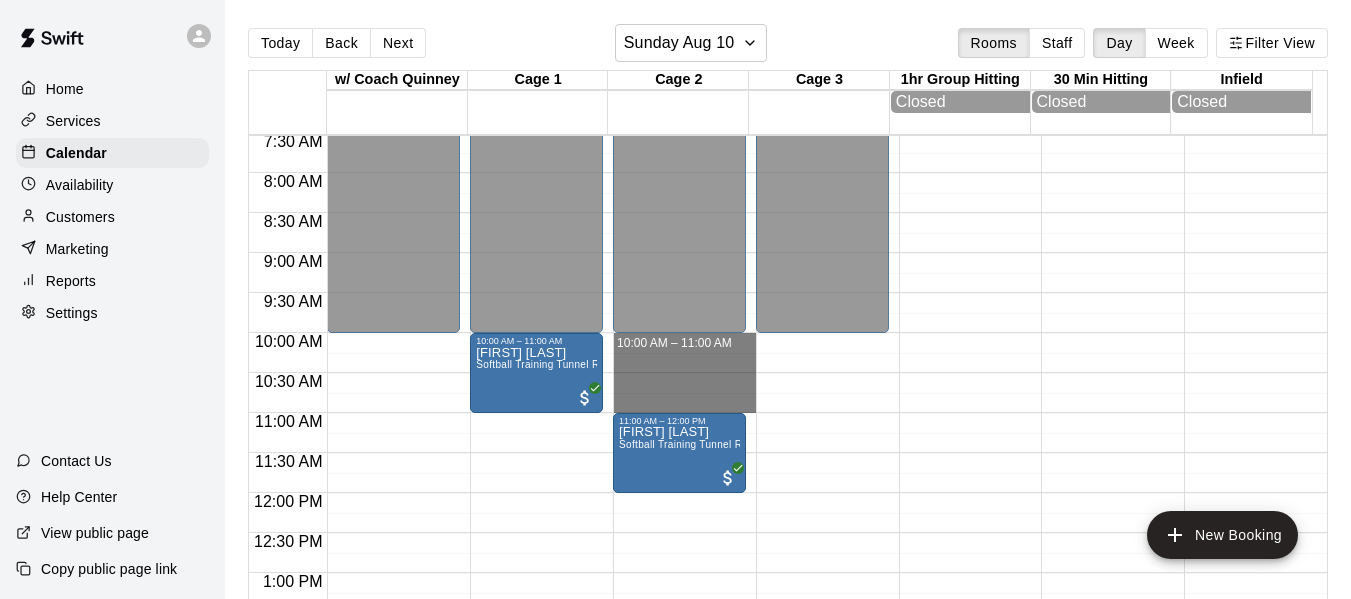 drag, startPoint x: 653, startPoint y: 348, endPoint x: 650, endPoint y: 409, distance: 61.073727 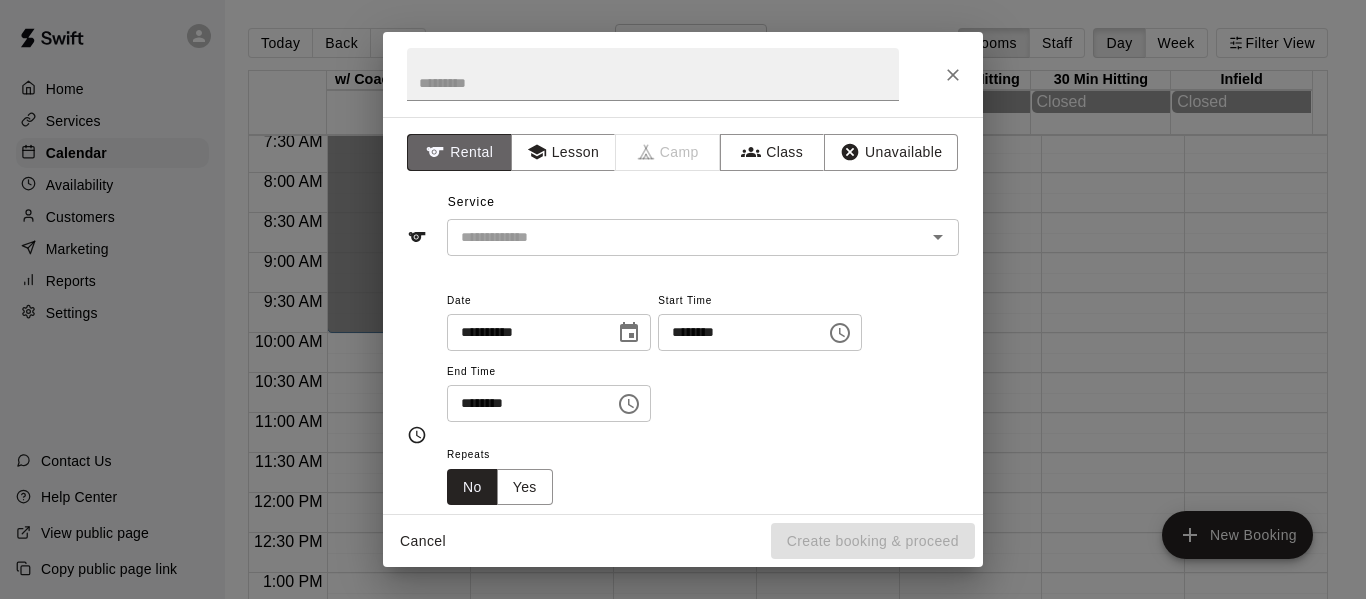 click on "Rental" at bounding box center [459, 152] 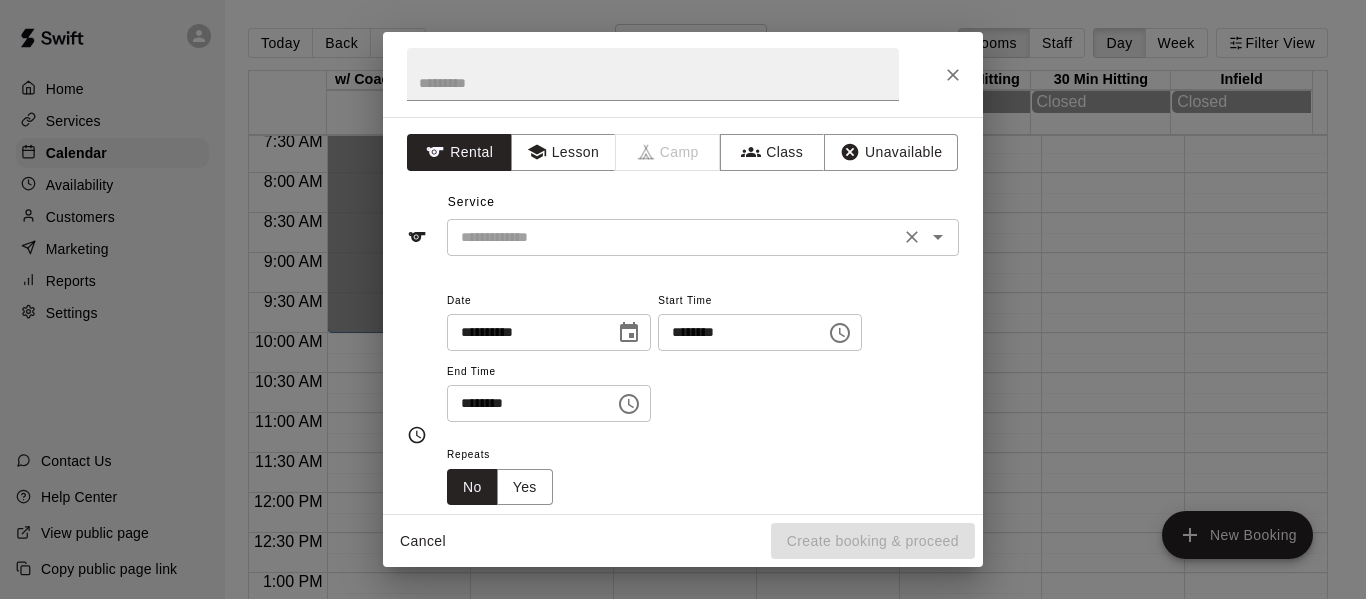 click at bounding box center [673, 237] 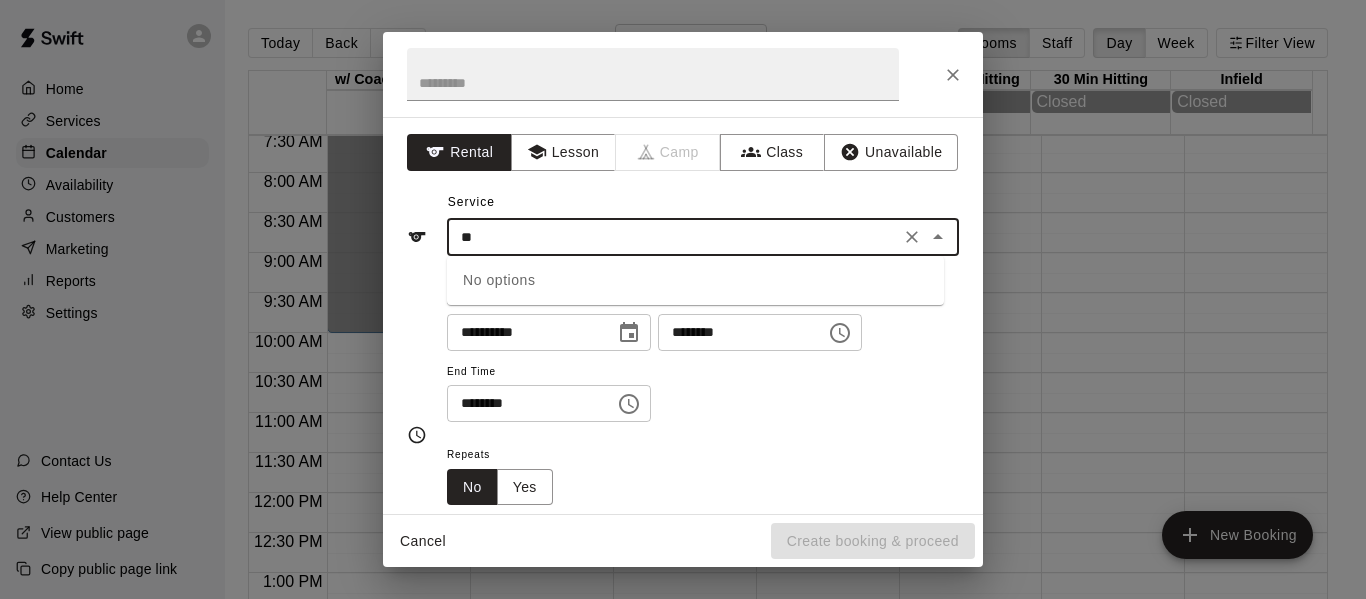 type on "*" 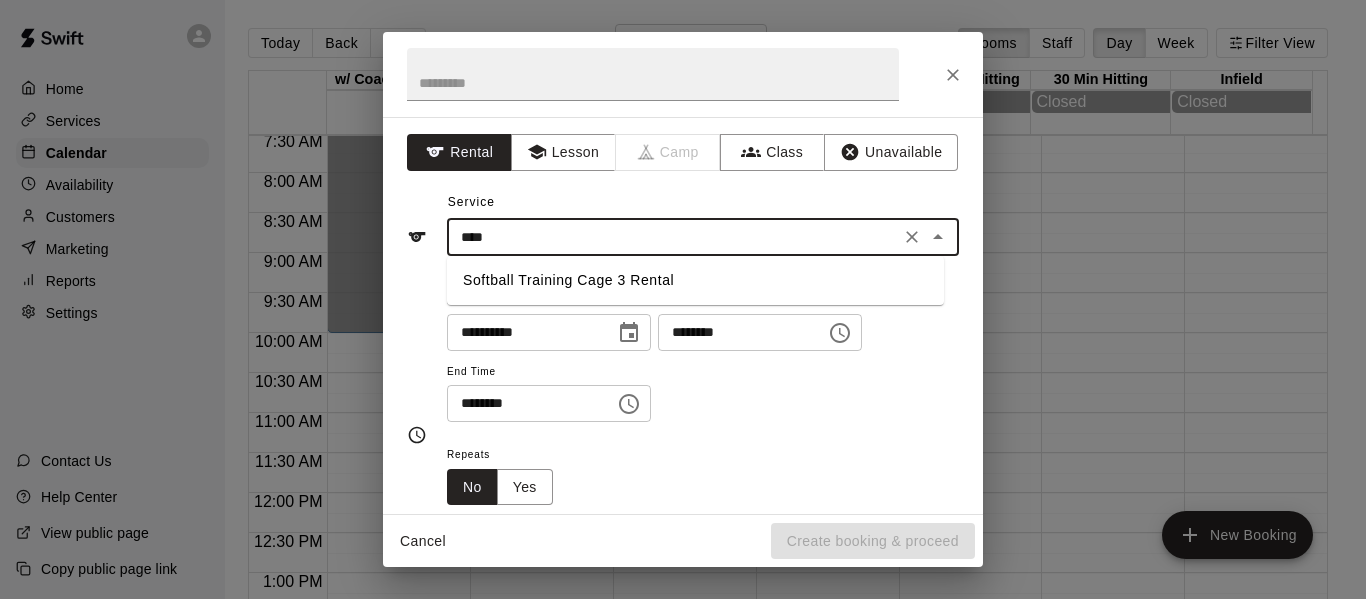 click at bounding box center (938, 237) 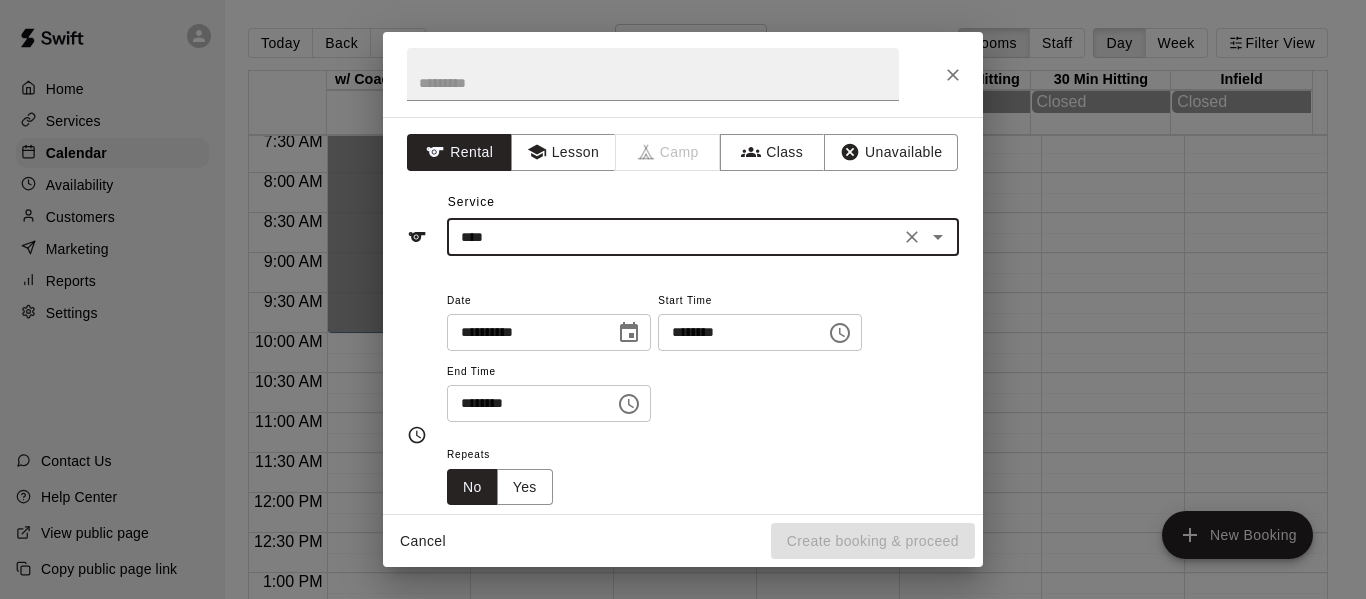 click 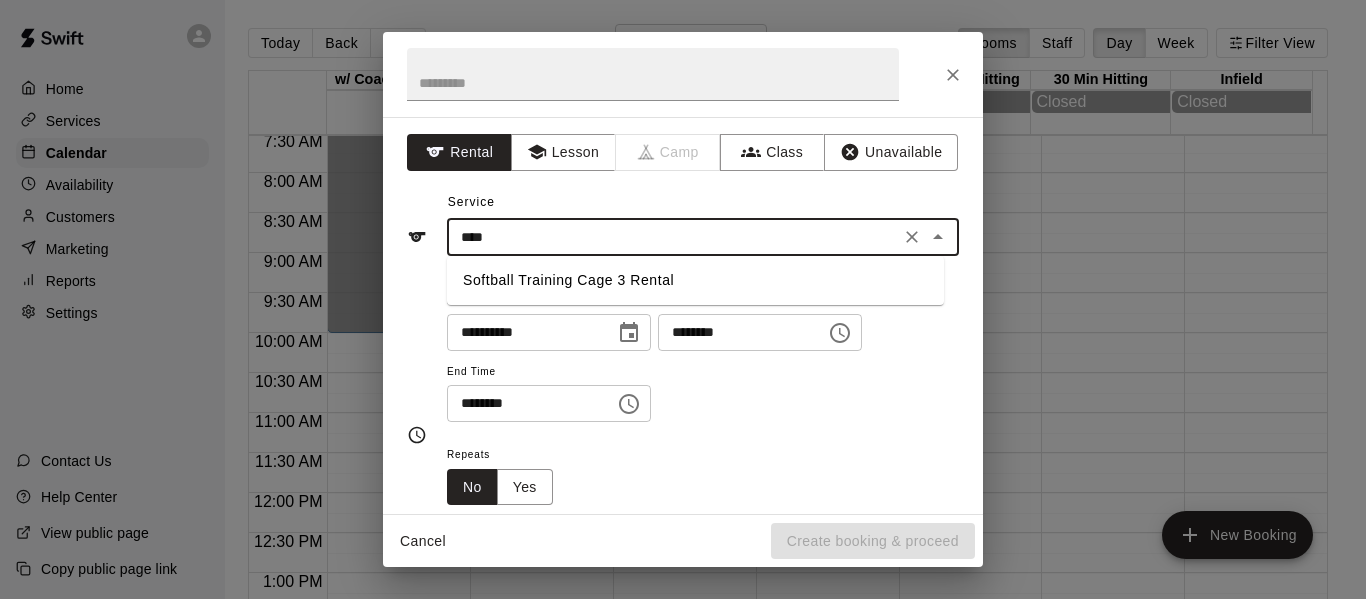 type on "****" 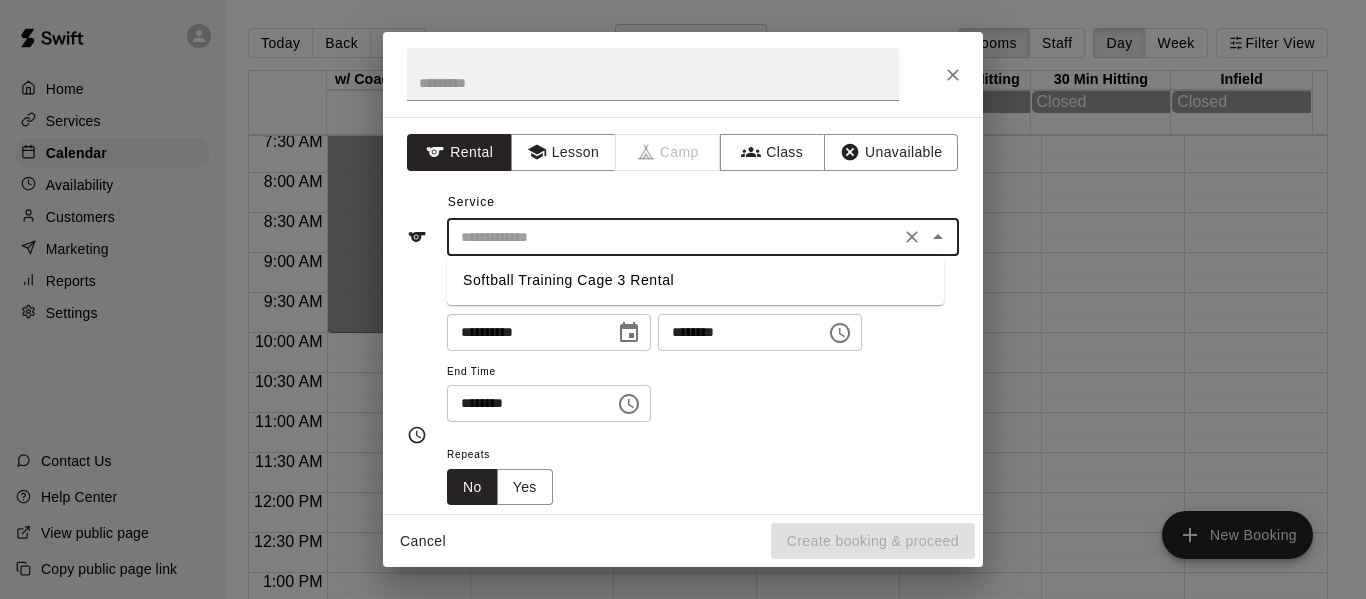 click on "Service ​ Softball Training Cage 3 Rental" at bounding box center [683, 221] 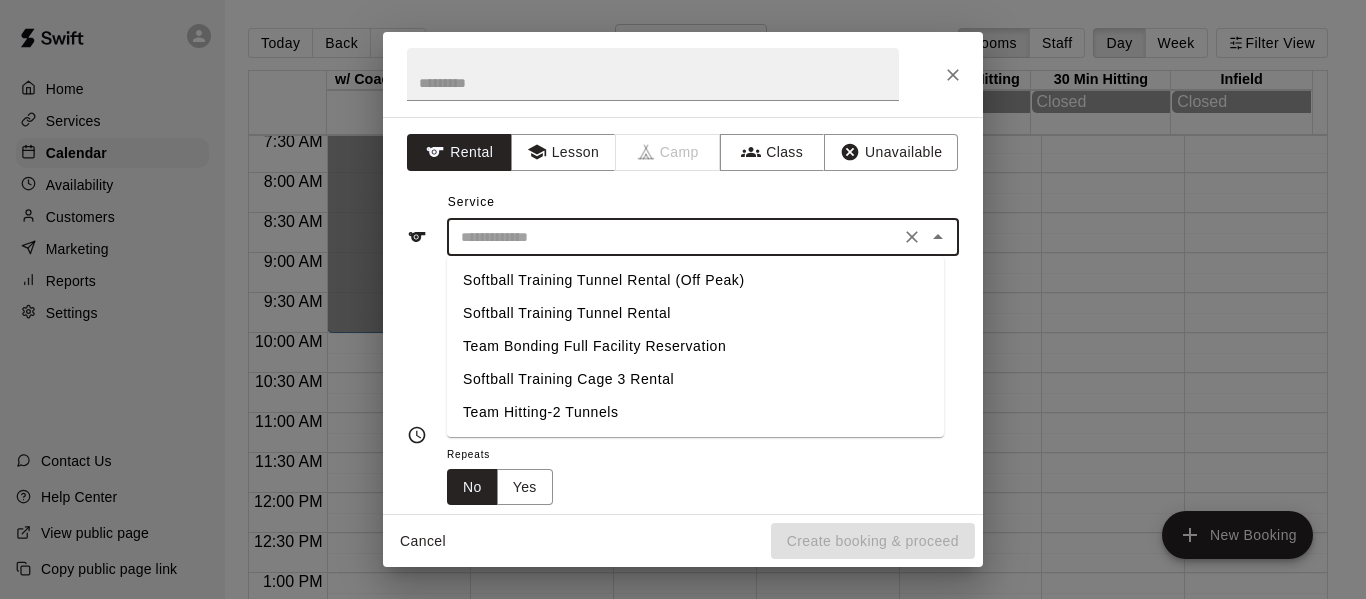 click at bounding box center (673, 237) 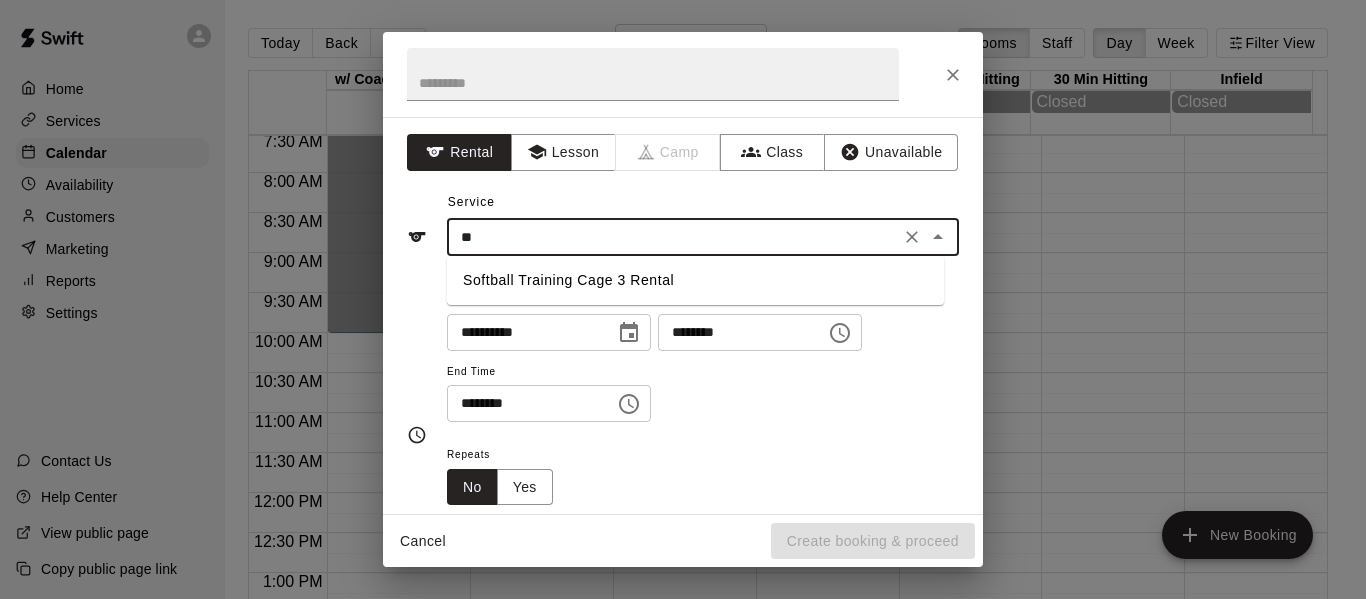 type on "*" 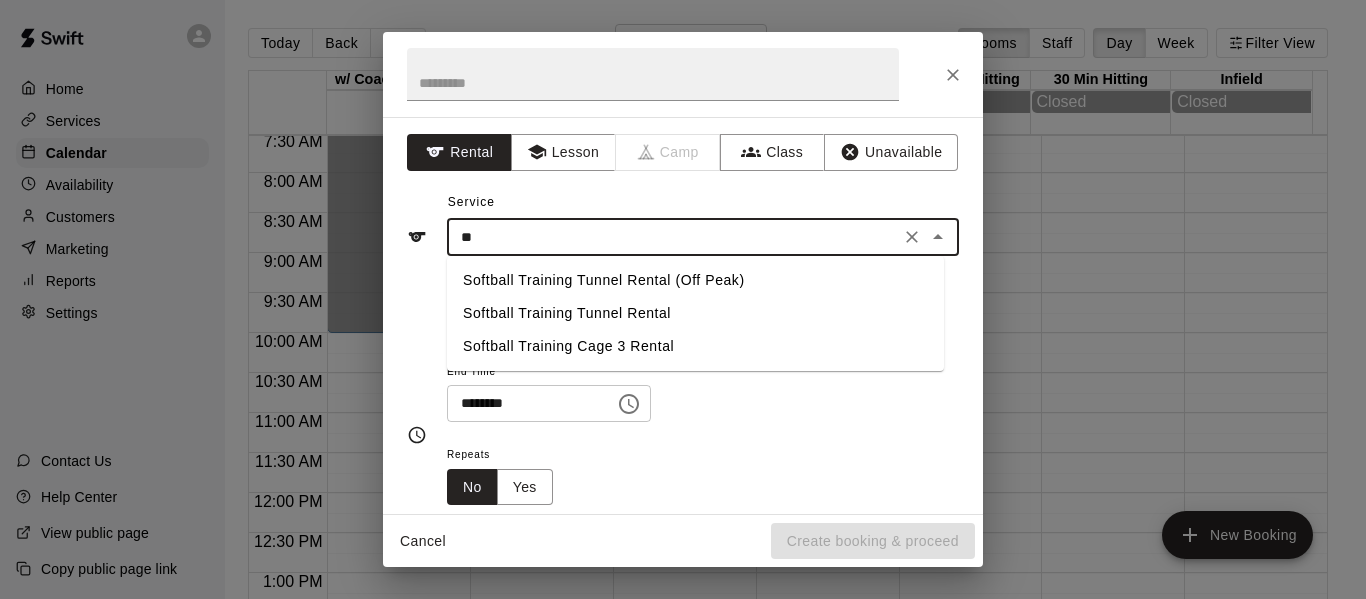 type on "*" 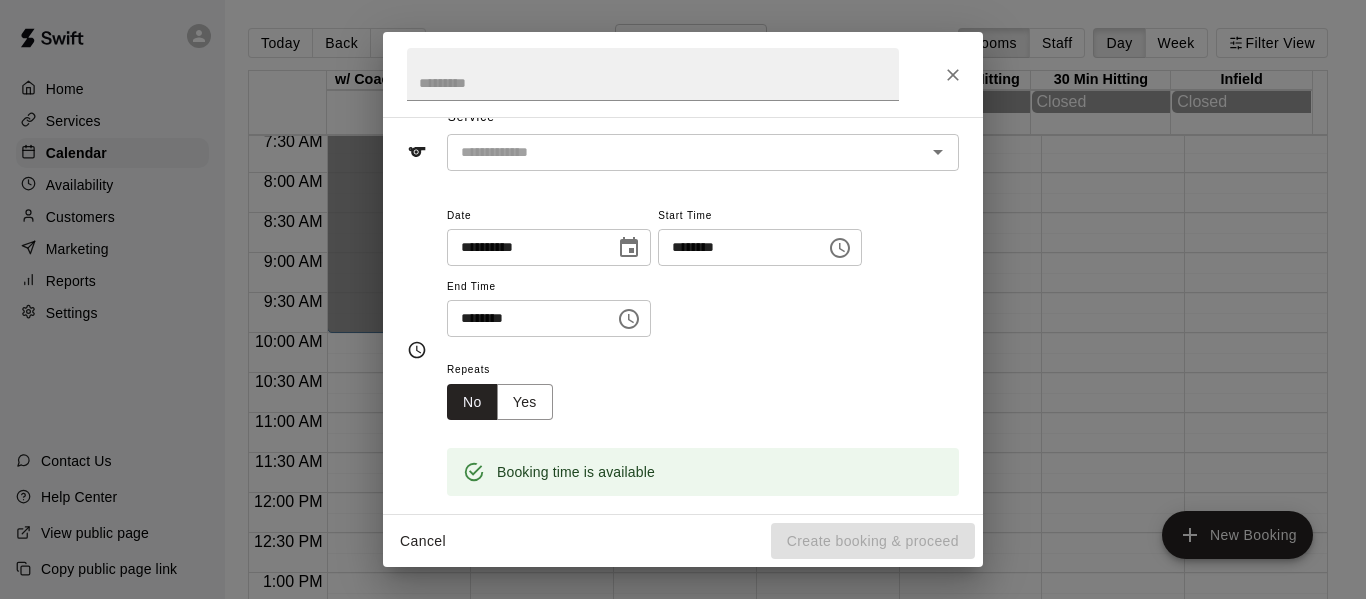 scroll, scrollTop: 83, scrollLeft: 0, axis: vertical 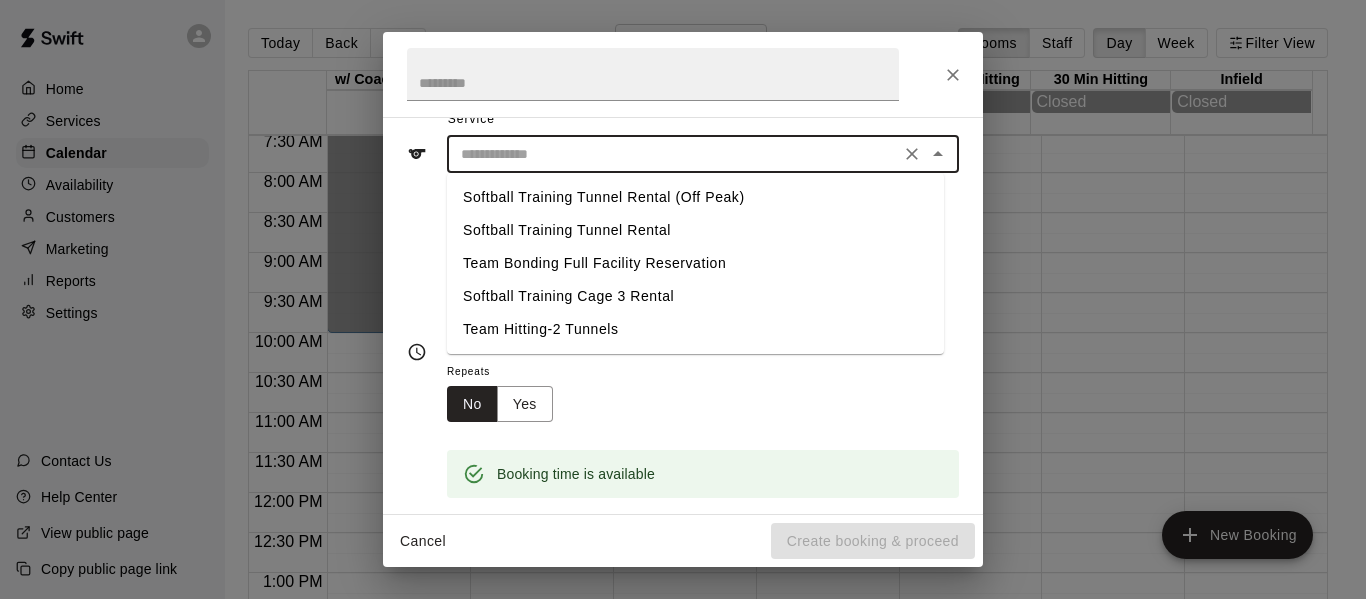 click at bounding box center [673, 154] 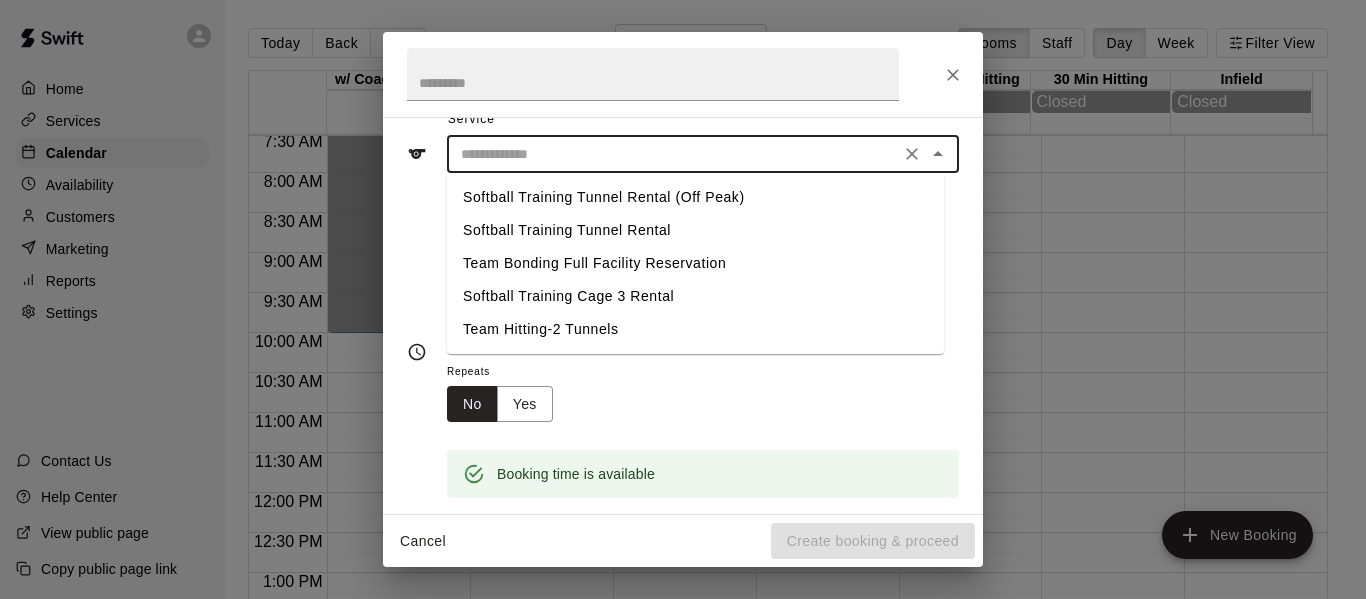 click on "Softball Training Tunnel Rental" at bounding box center (695, 230) 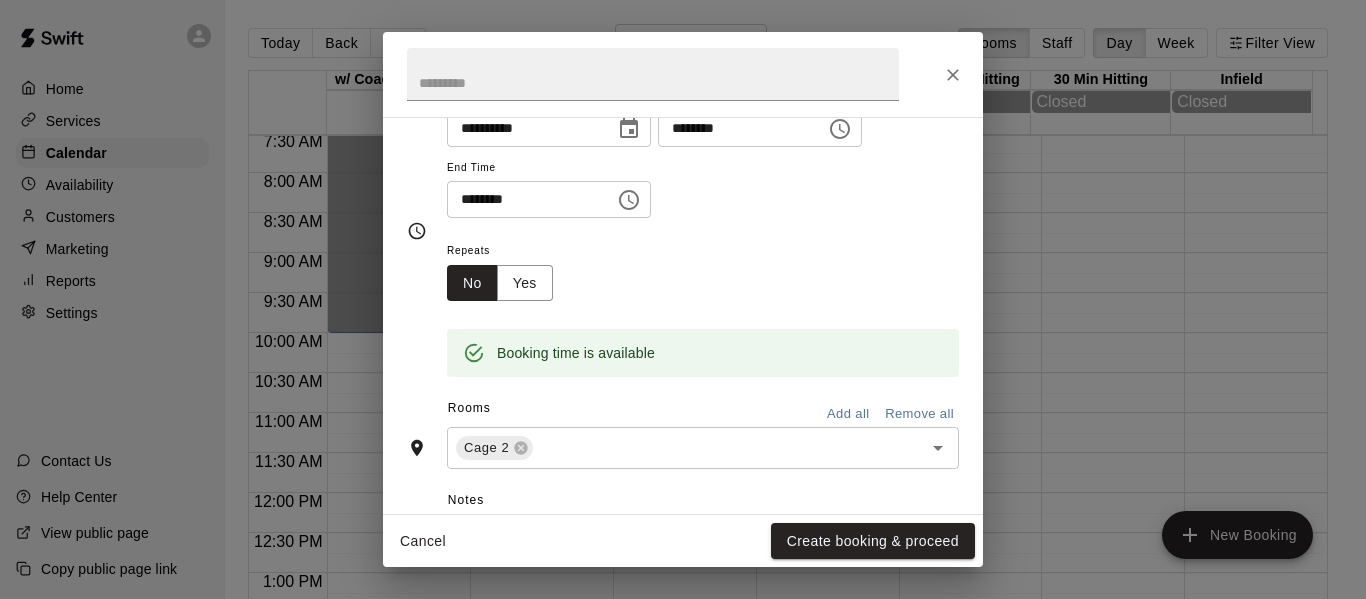 scroll, scrollTop: 0, scrollLeft: 0, axis: both 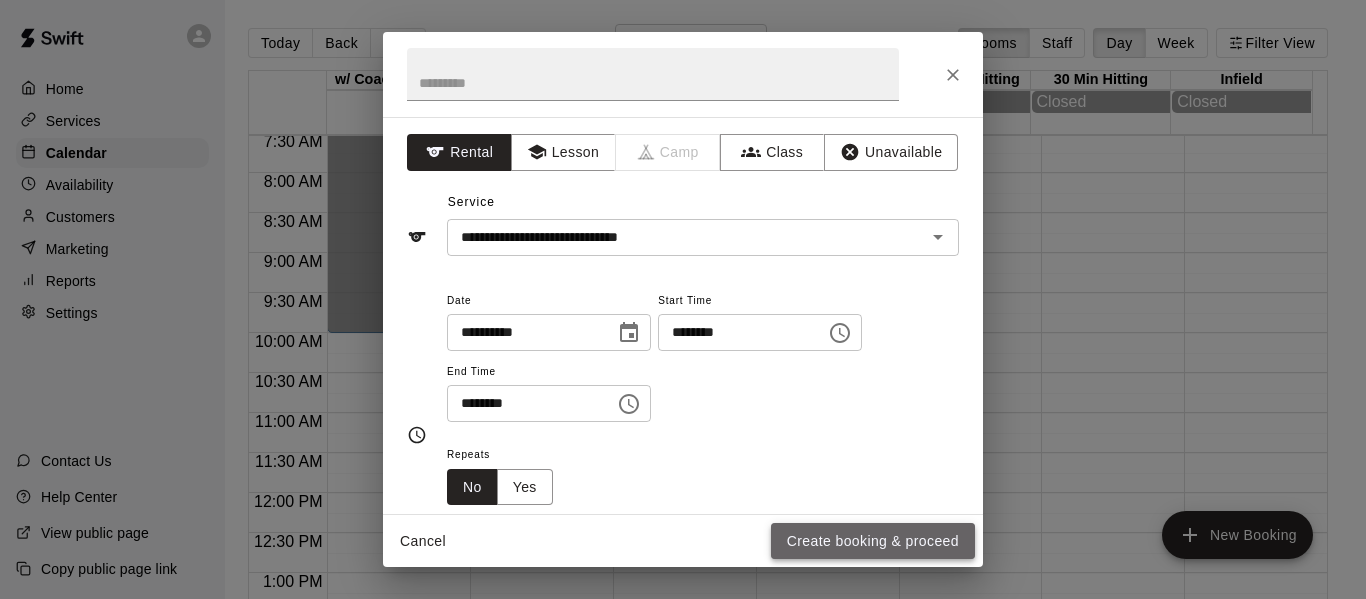 click on "Create booking & proceed" at bounding box center [873, 541] 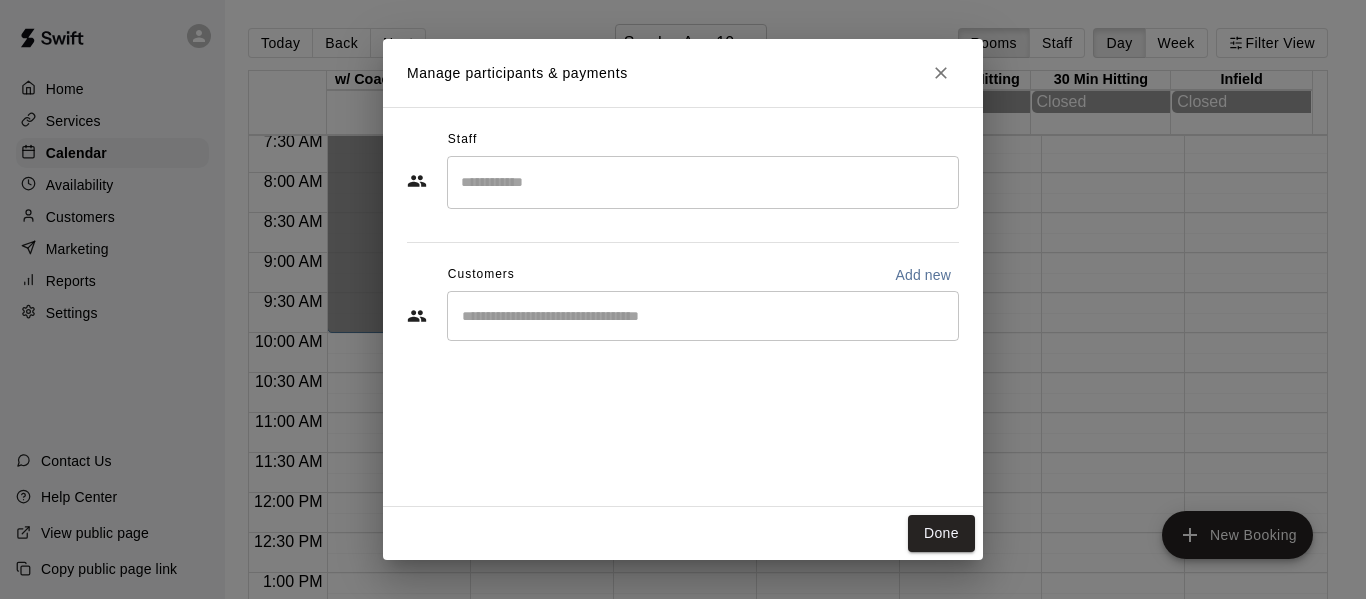click at bounding box center (703, 316) 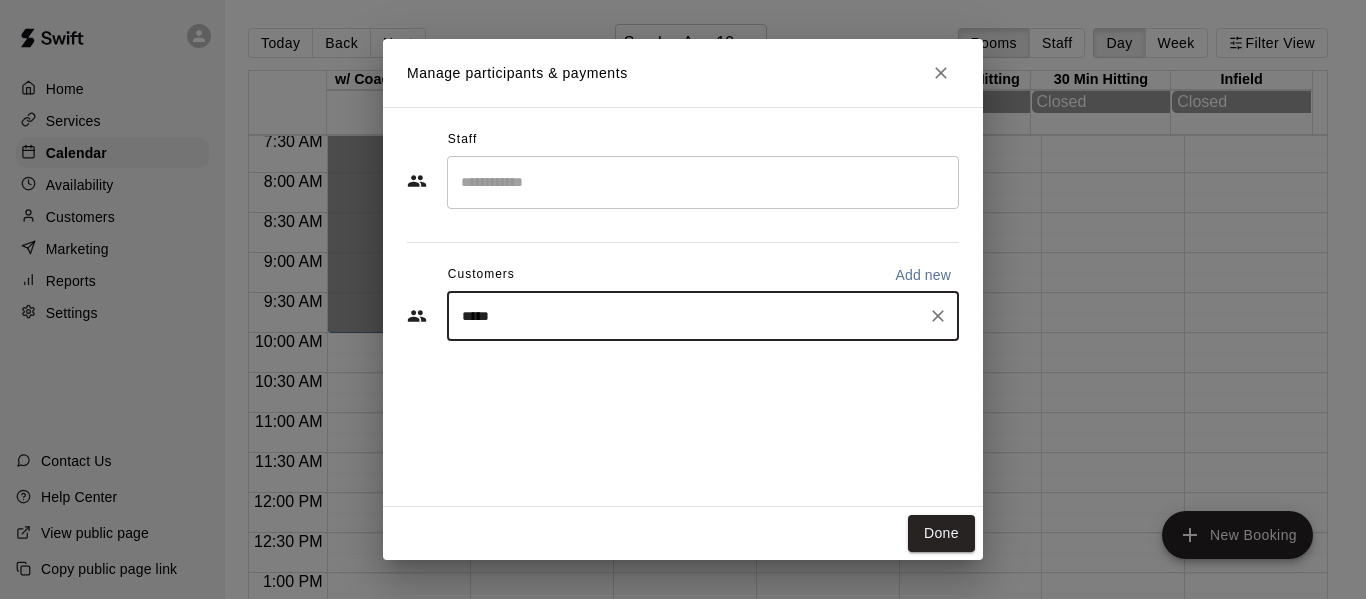 type on "****" 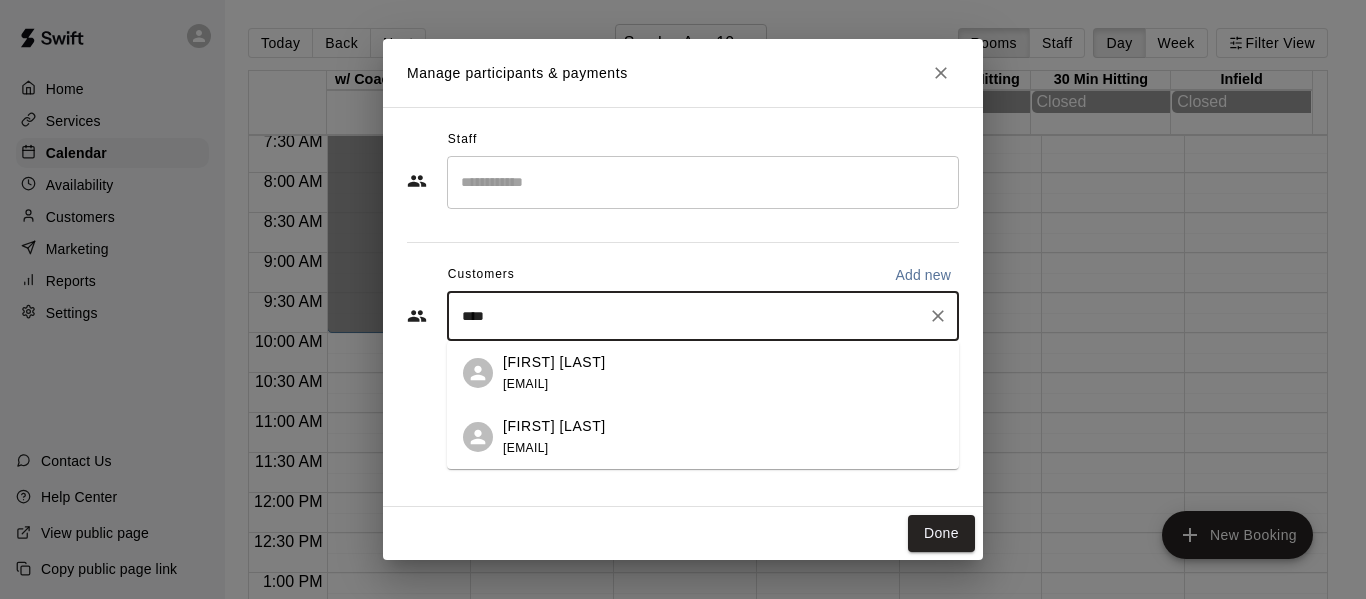 click on "Justine Krolikowski jkrolikowski4@gmail.com" at bounding box center (554, 373) 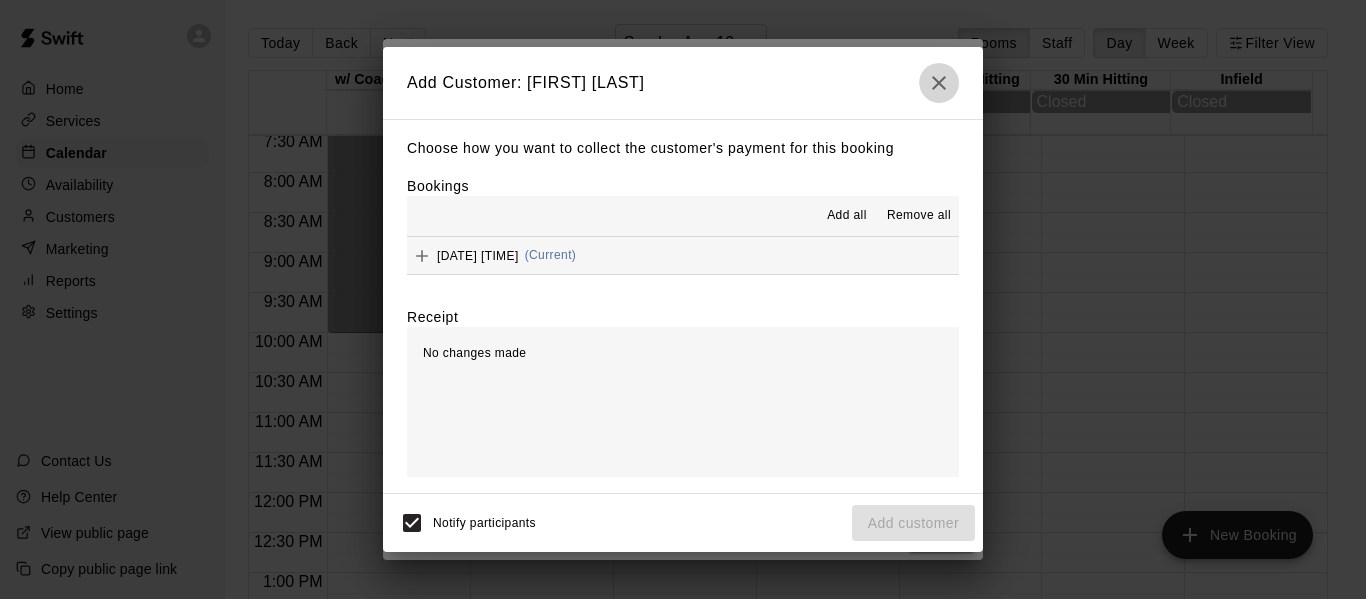 click 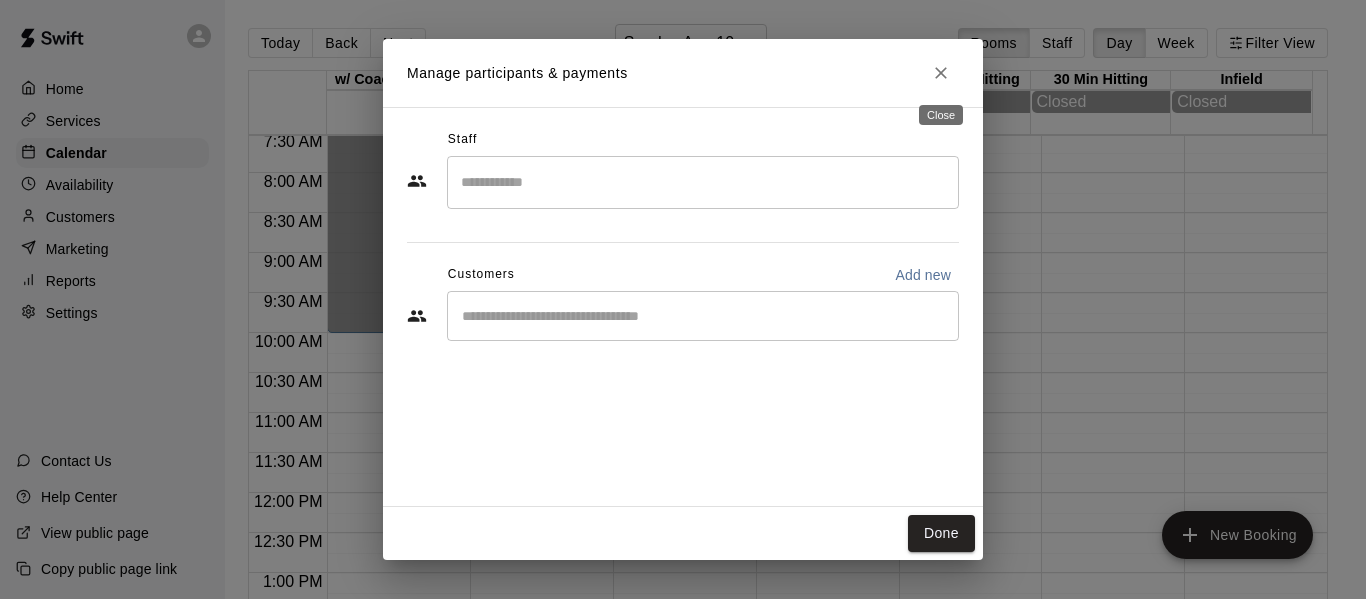 click 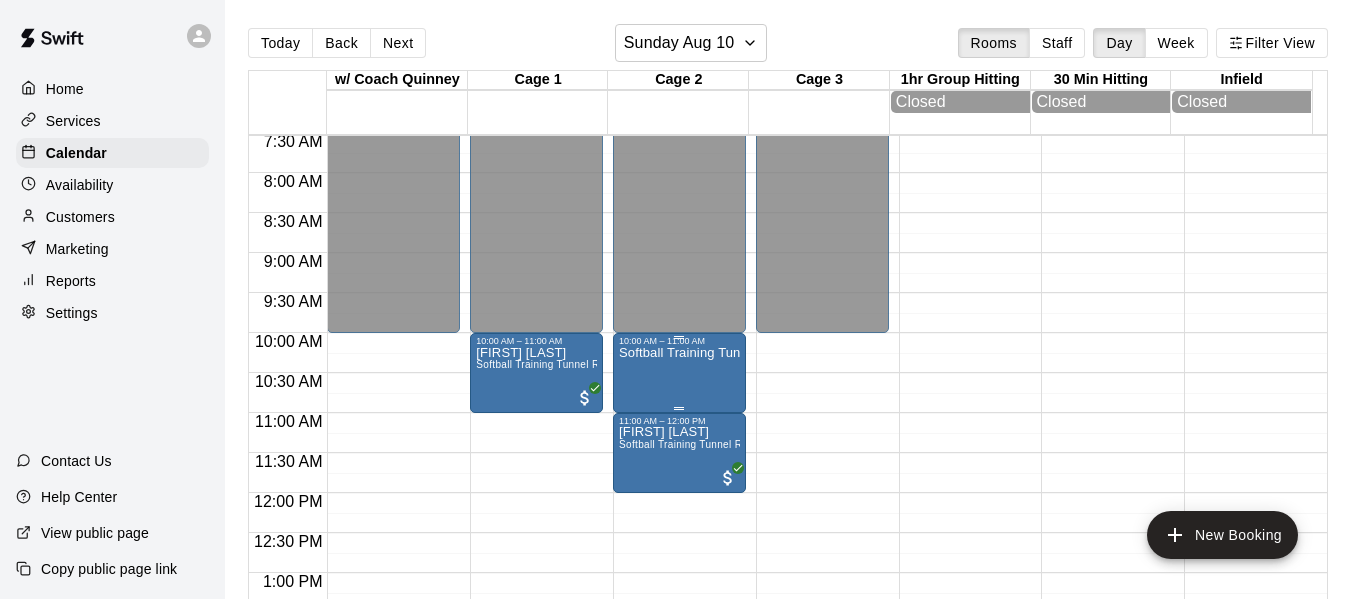 click on "Softball Training Tunnel Rental" at bounding box center [679, 645] 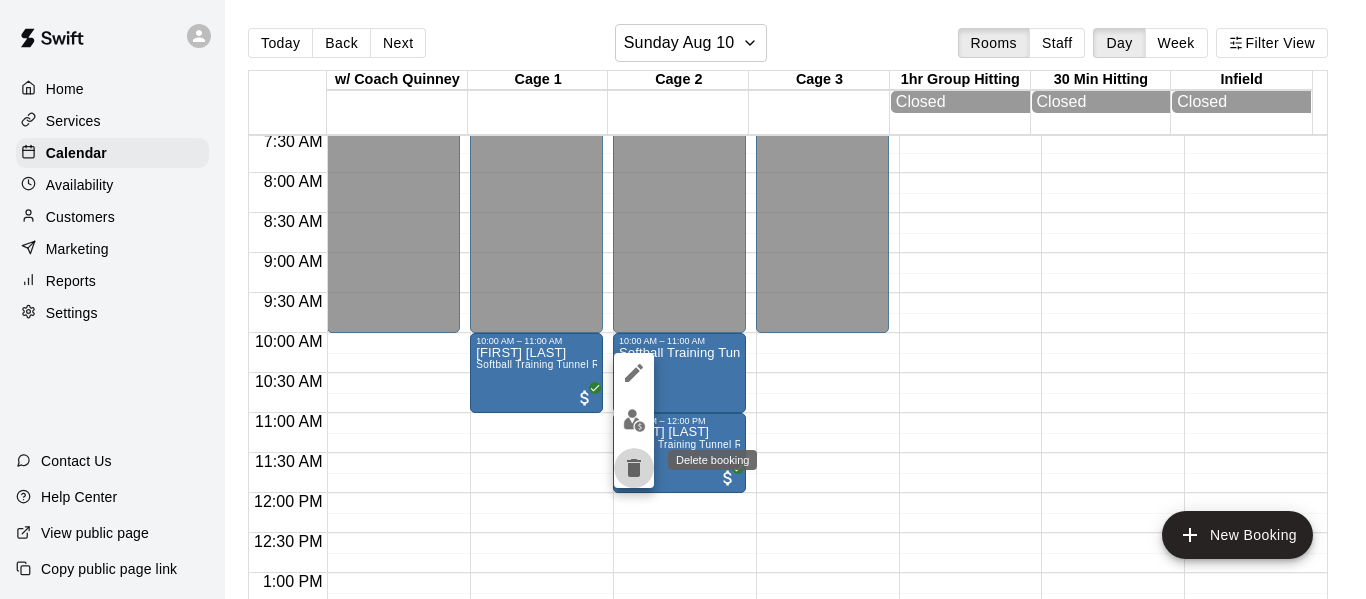click 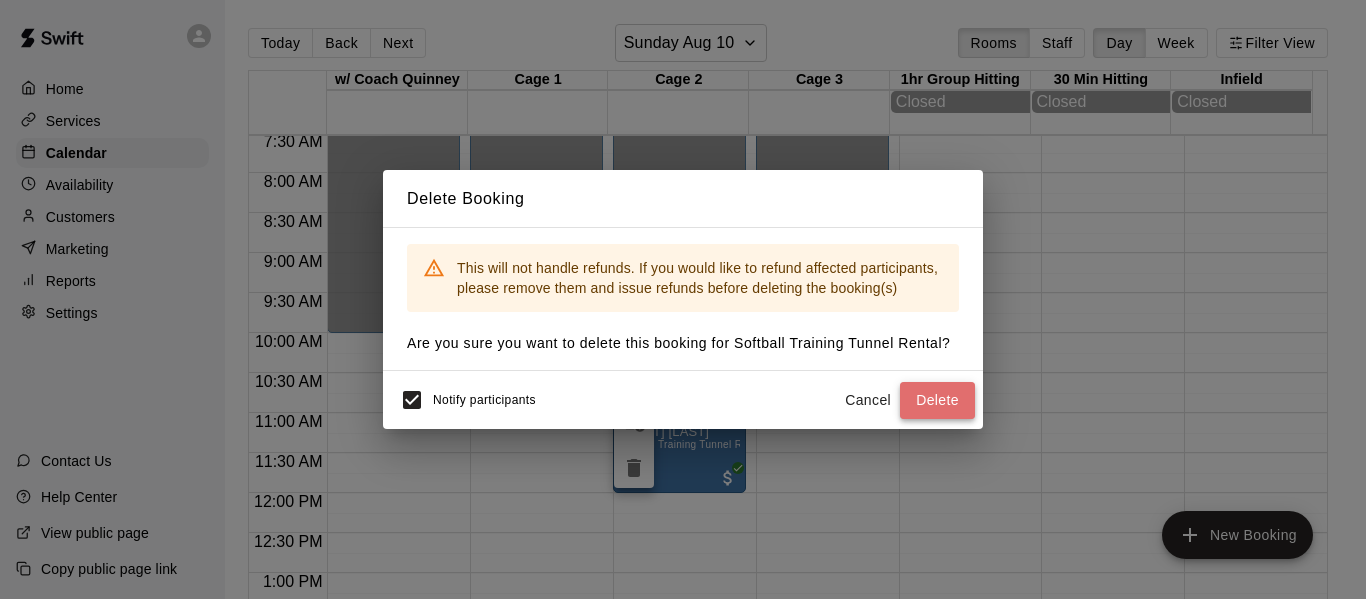 click on "Delete" at bounding box center (937, 400) 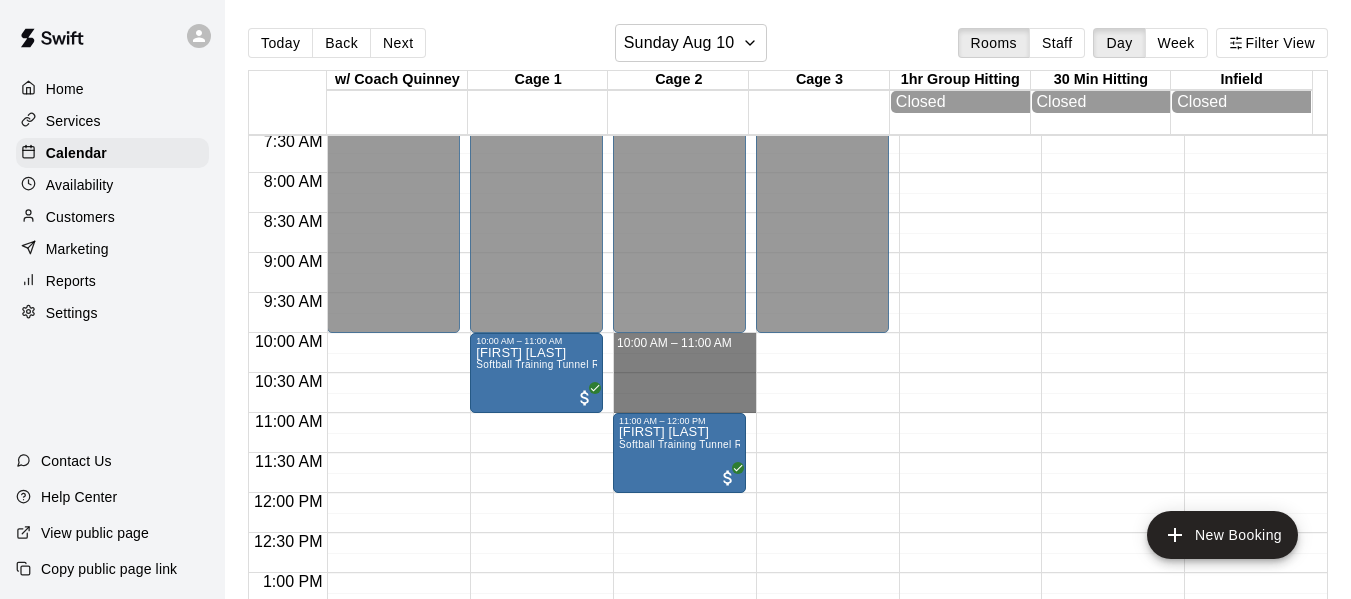 drag, startPoint x: 686, startPoint y: 347, endPoint x: 686, endPoint y: 401, distance: 54 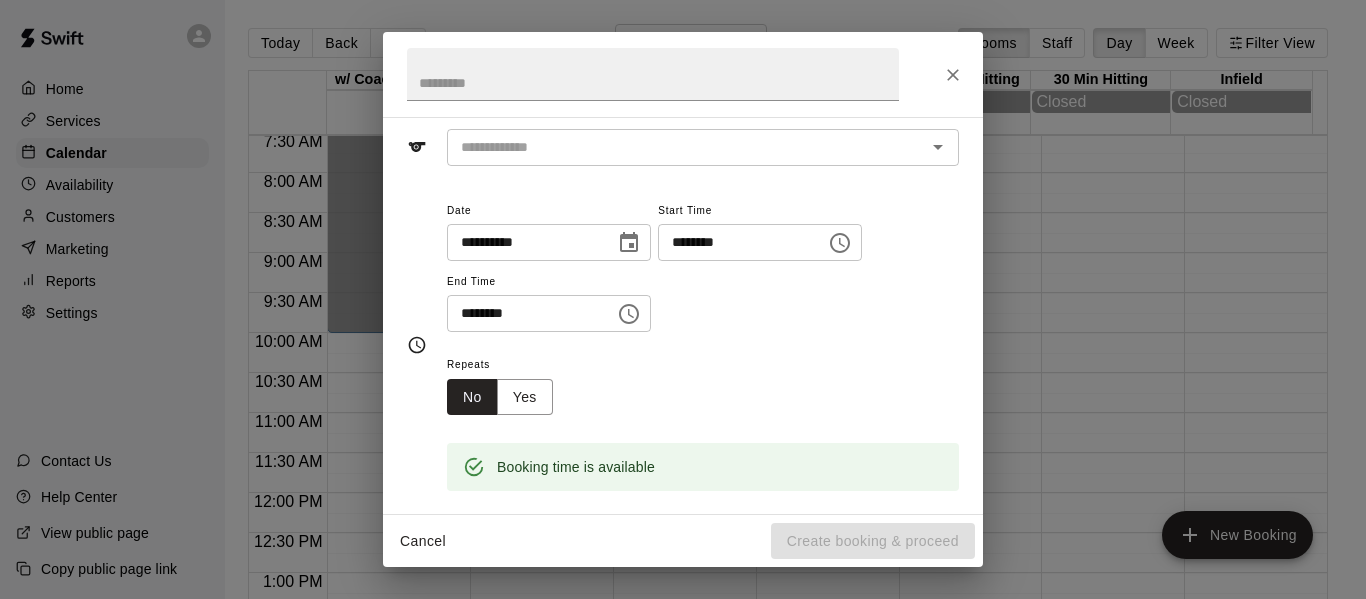 scroll, scrollTop: 0, scrollLeft: 0, axis: both 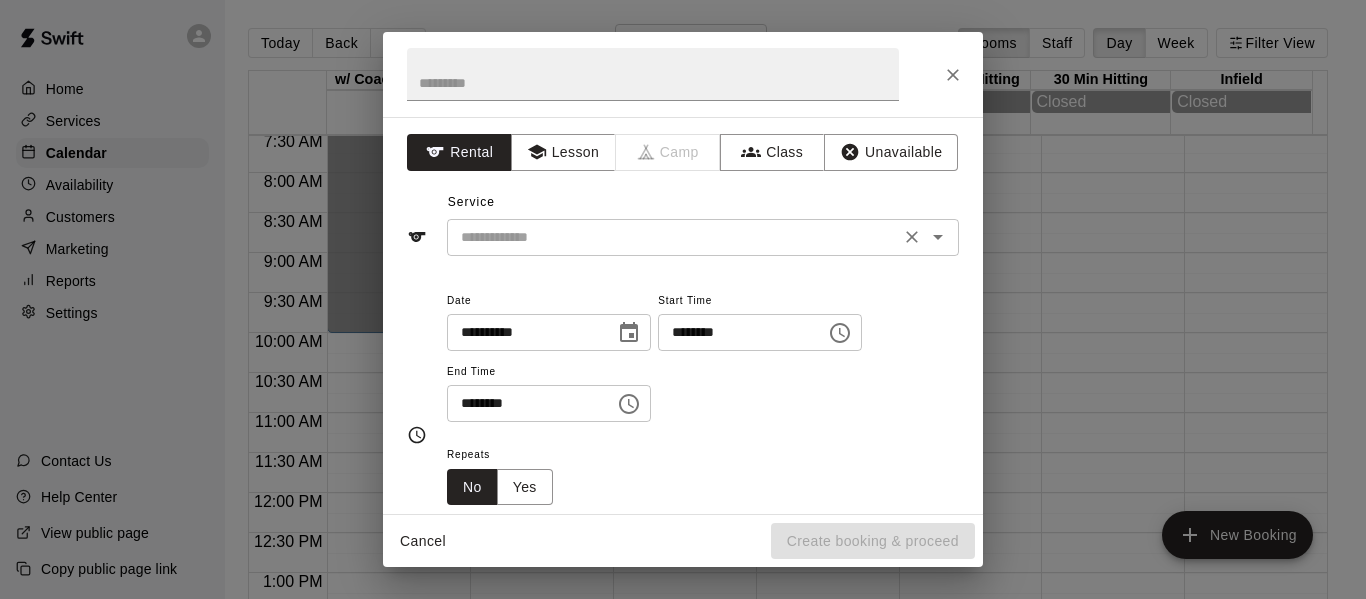 click at bounding box center [673, 237] 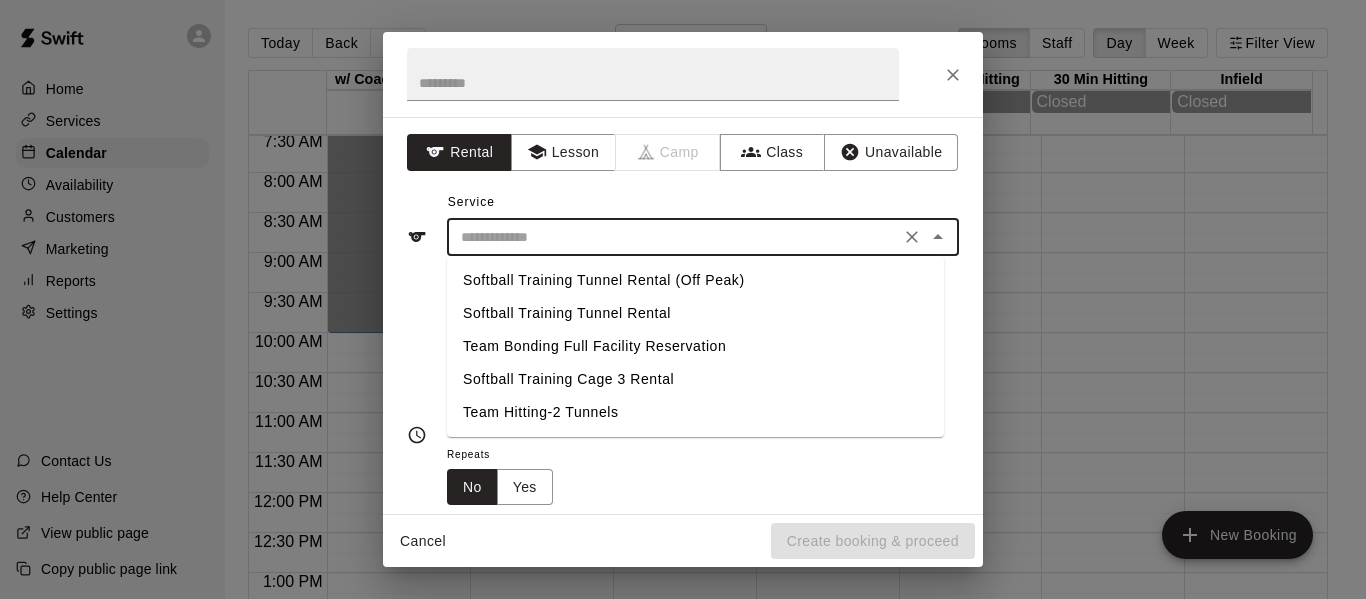 click on "Softball Training Tunnel Rental" at bounding box center [695, 313] 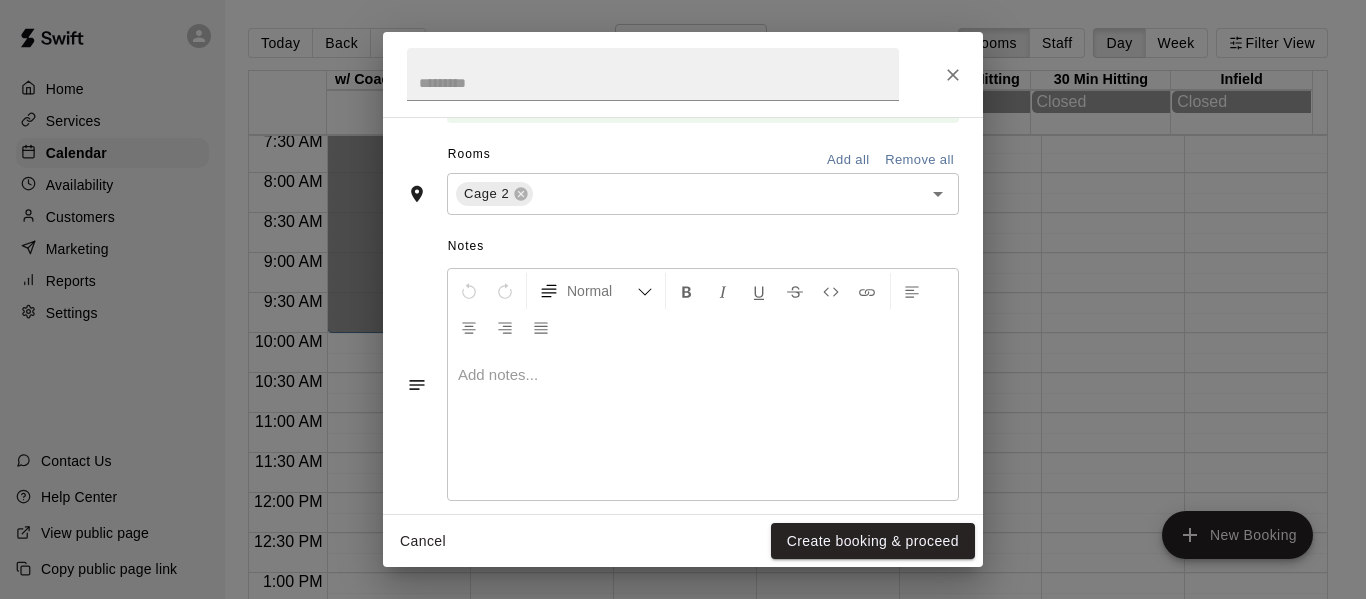 scroll, scrollTop: 482, scrollLeft: 0, axis: vertical 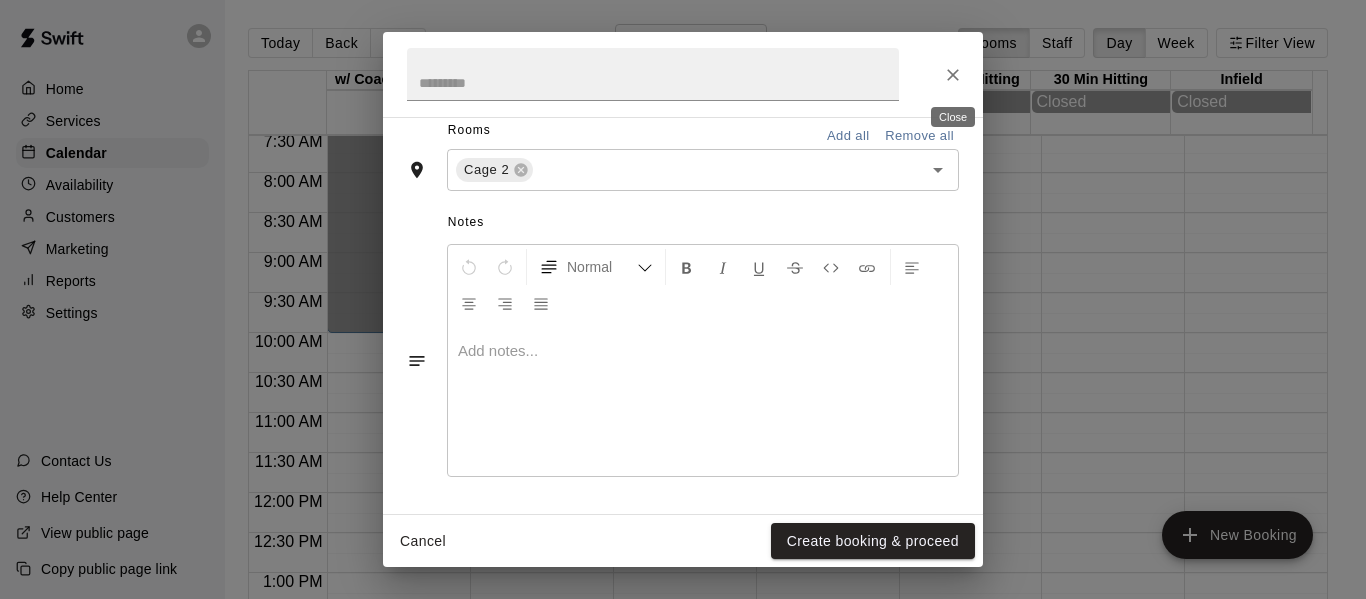 click 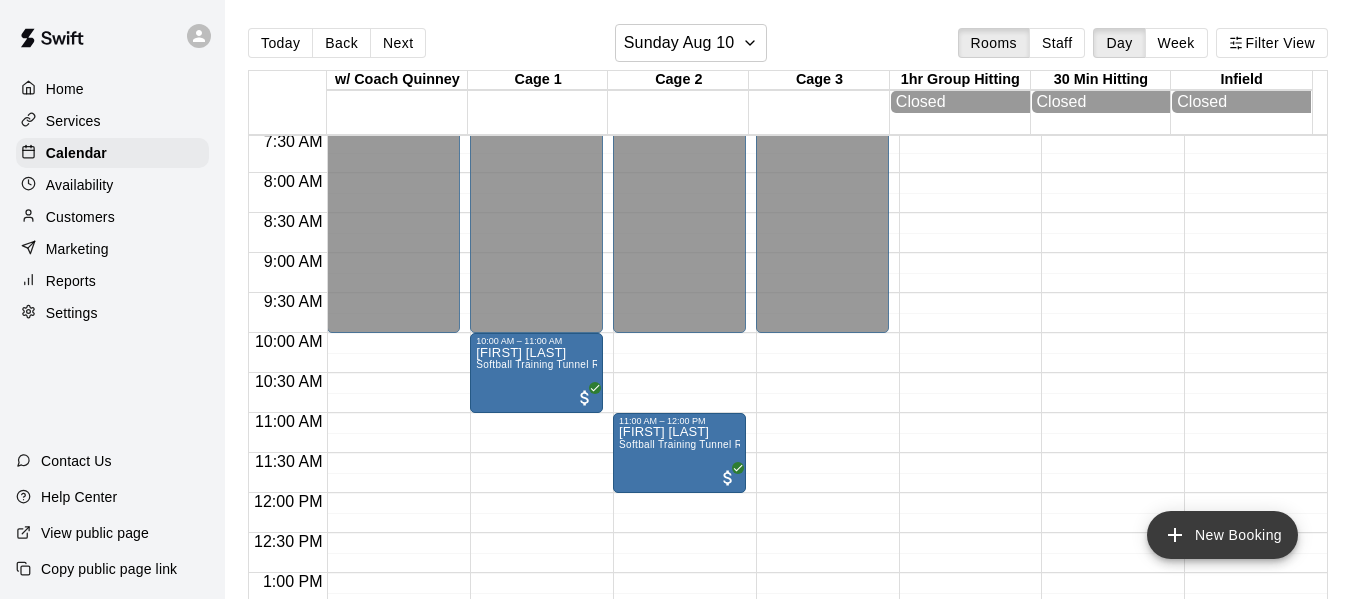 click on "New Booking" at bounding box center (1222, 535) 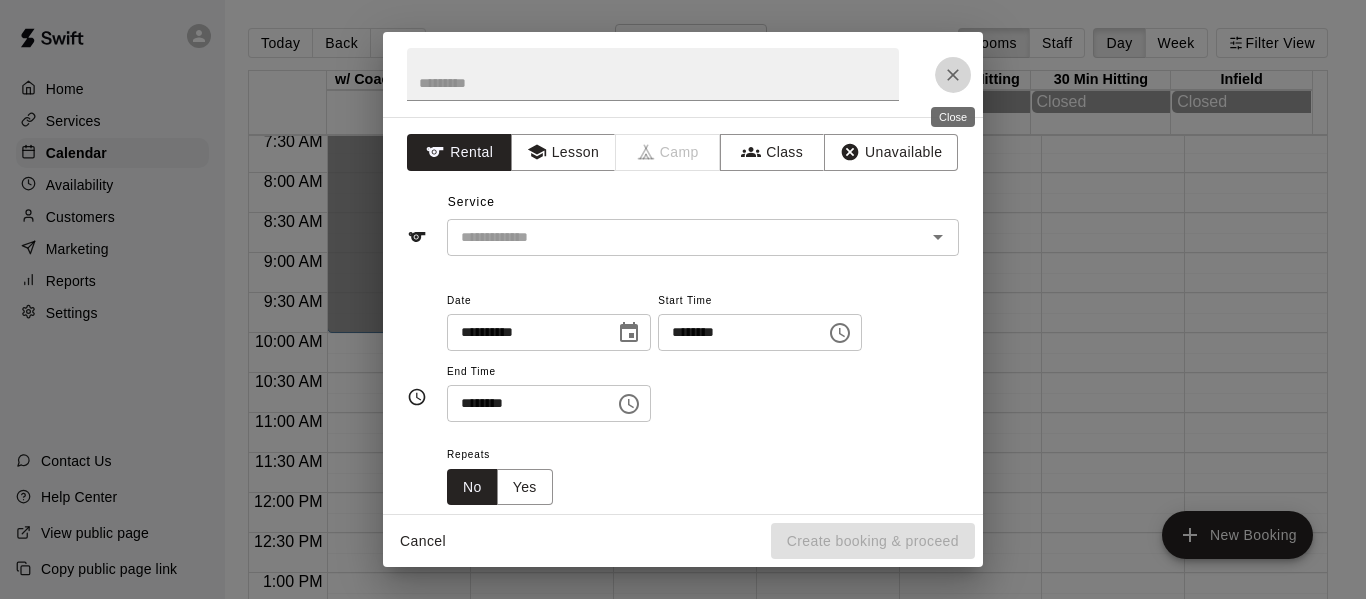 click 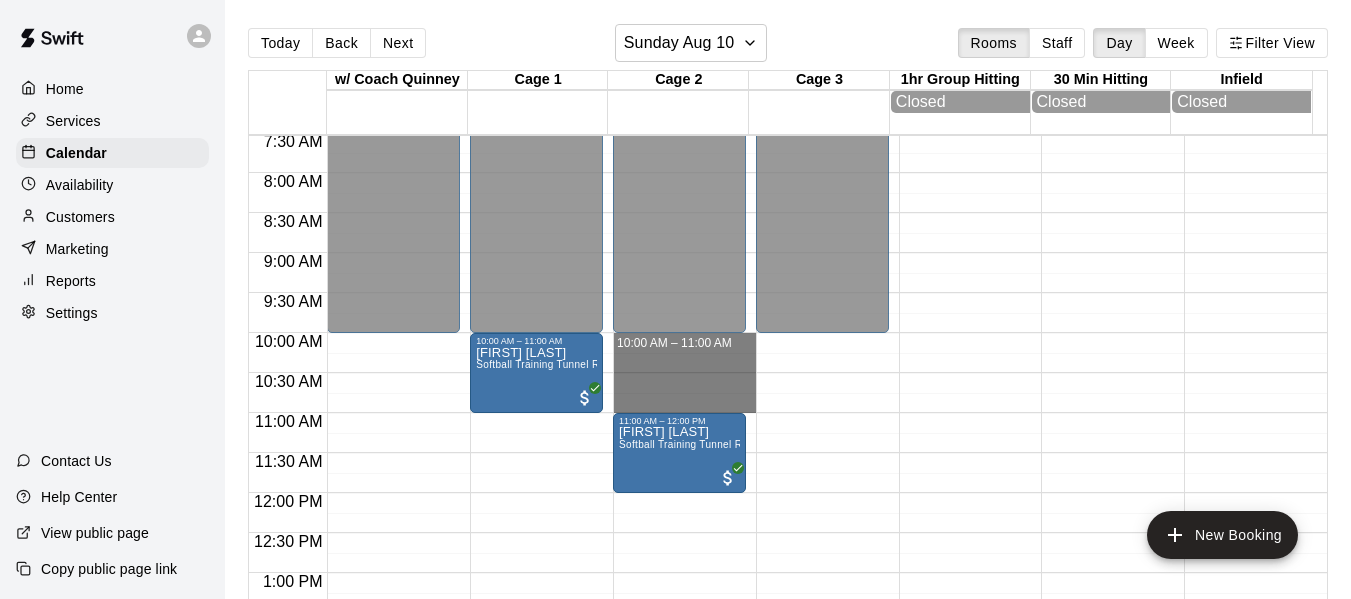 drag, startPoint x: 654, startPoint y: 349, endPoint x: 654, endPoint y: 408, distance: 59 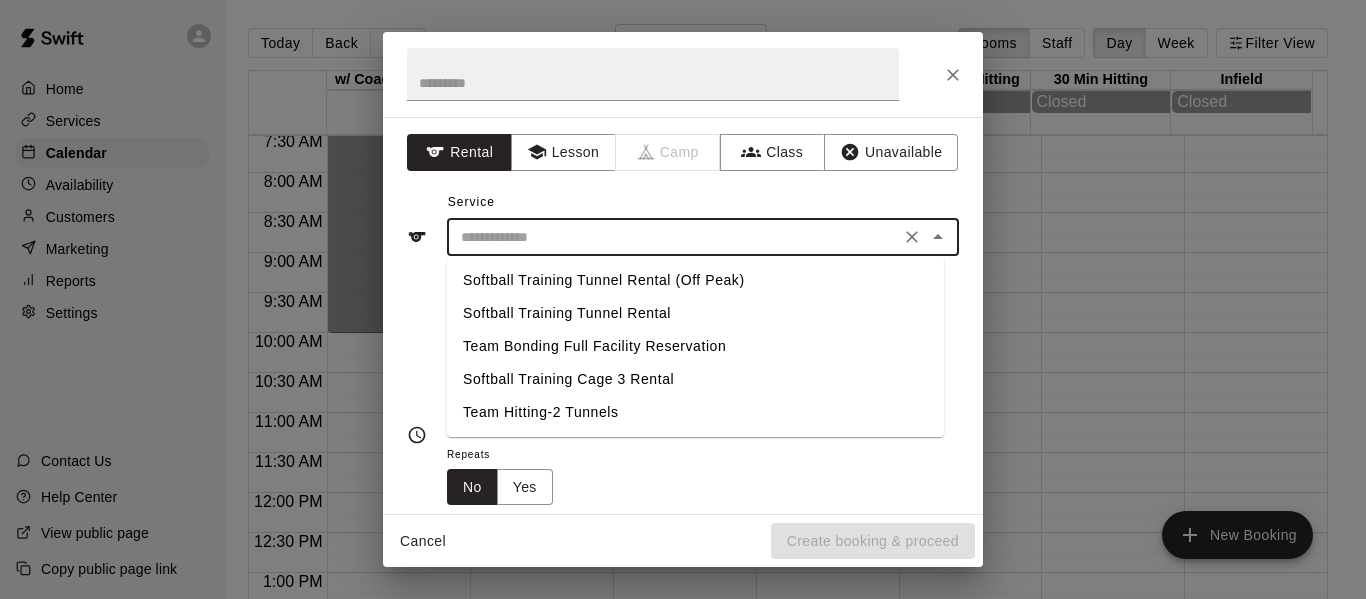 click at bounding box center (673, 237) 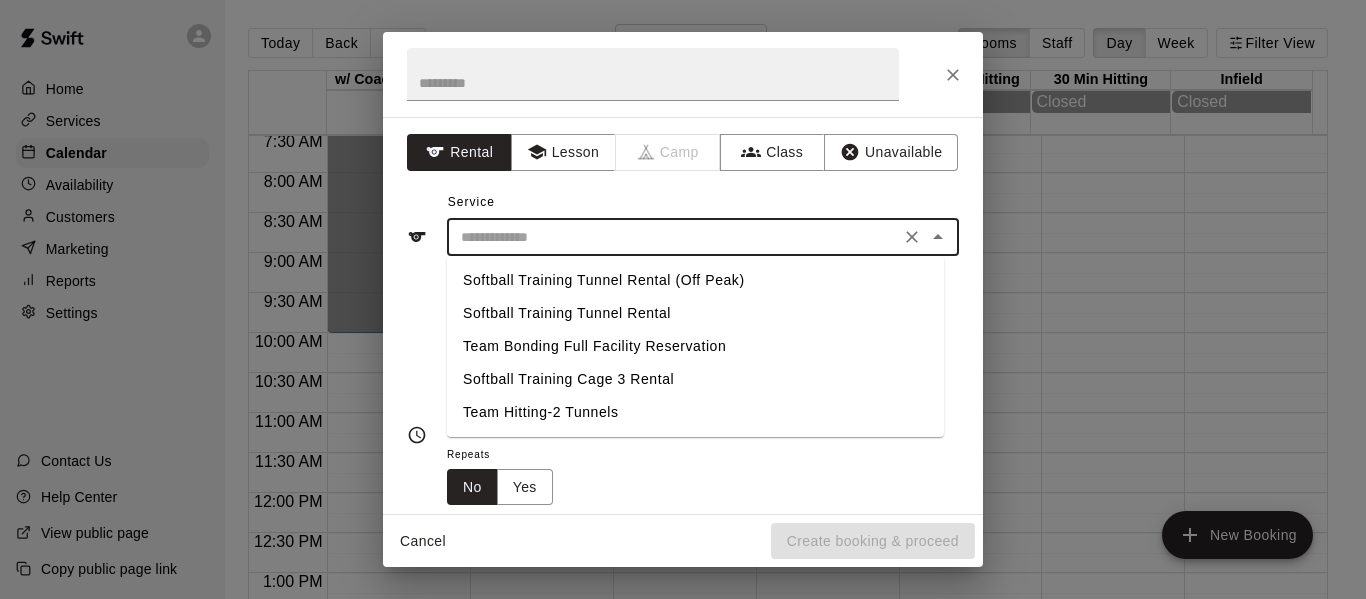 click on "Softball Training Tunnel Rental" at bounding box center [695, 313] 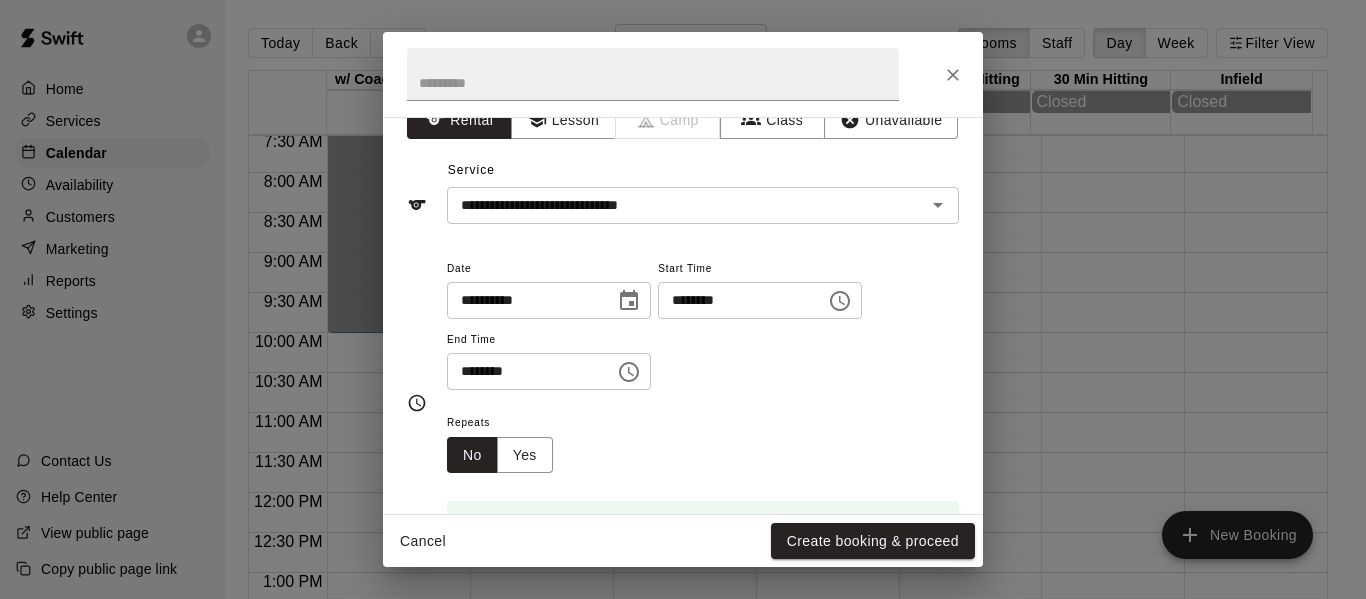 scroll, scrollTop: 0, scrollLeft: 0, axis: both 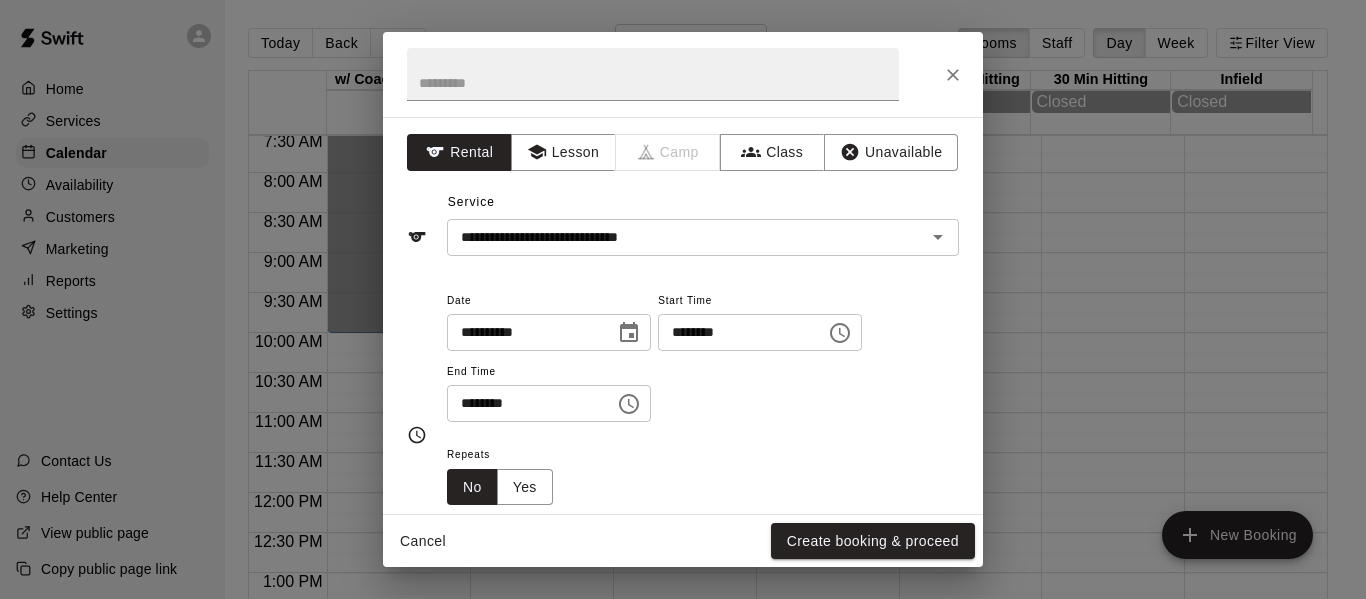 click on "**********" at bounding box center [683, 299] 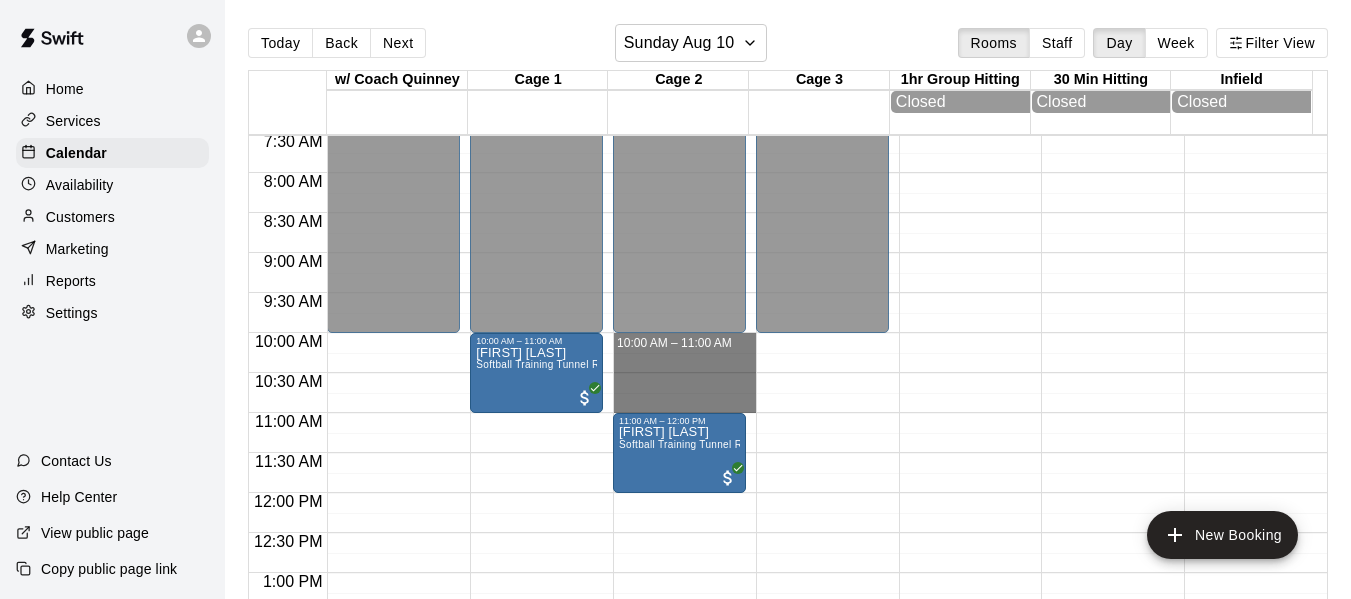 drag, startPoint x: 672, startPoint y: 354, endPoint x: 679, endPoint y: 404, distance: 50.48762 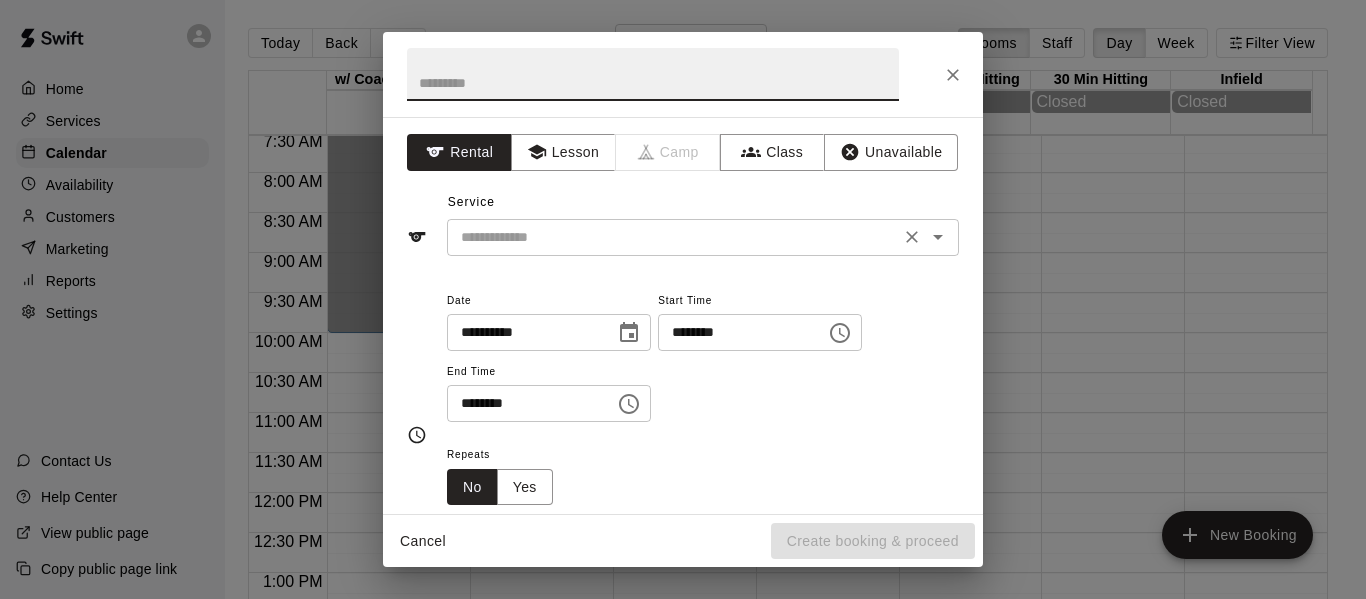 click at bounding box center (673, 237) 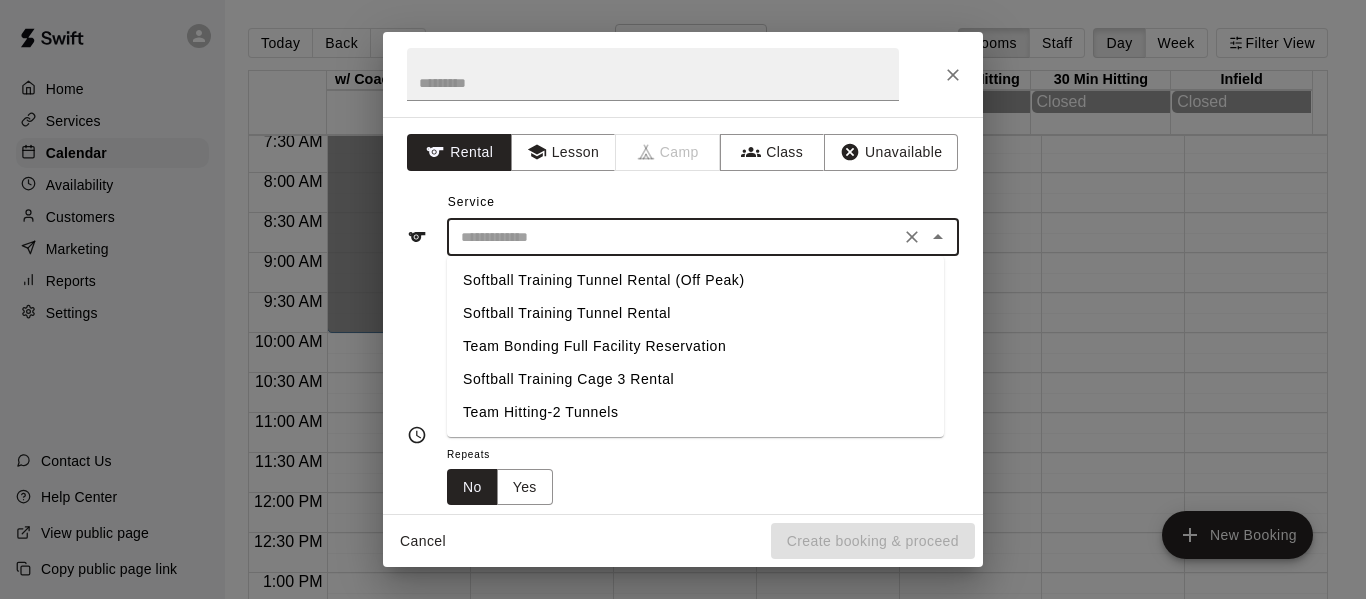 click on "Softball Training Tunnel Rental" at bounding box center (695, 313) 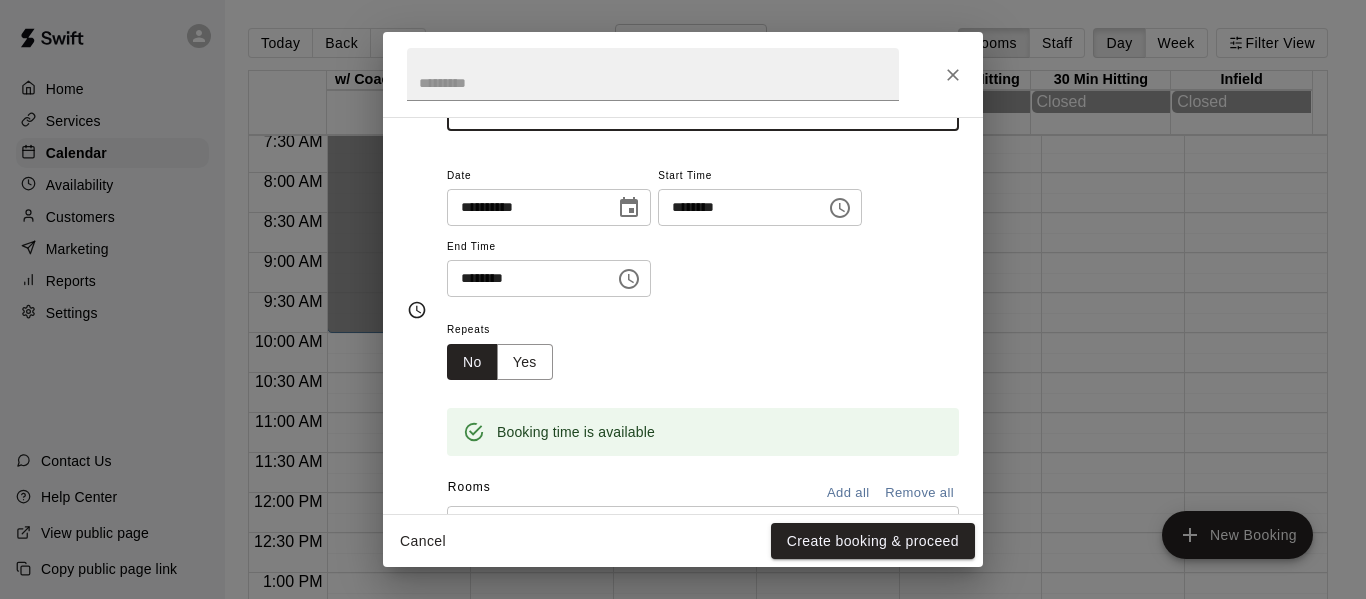 scroll, scrollTop: 133, scrollLeft: 0, axis: vertical 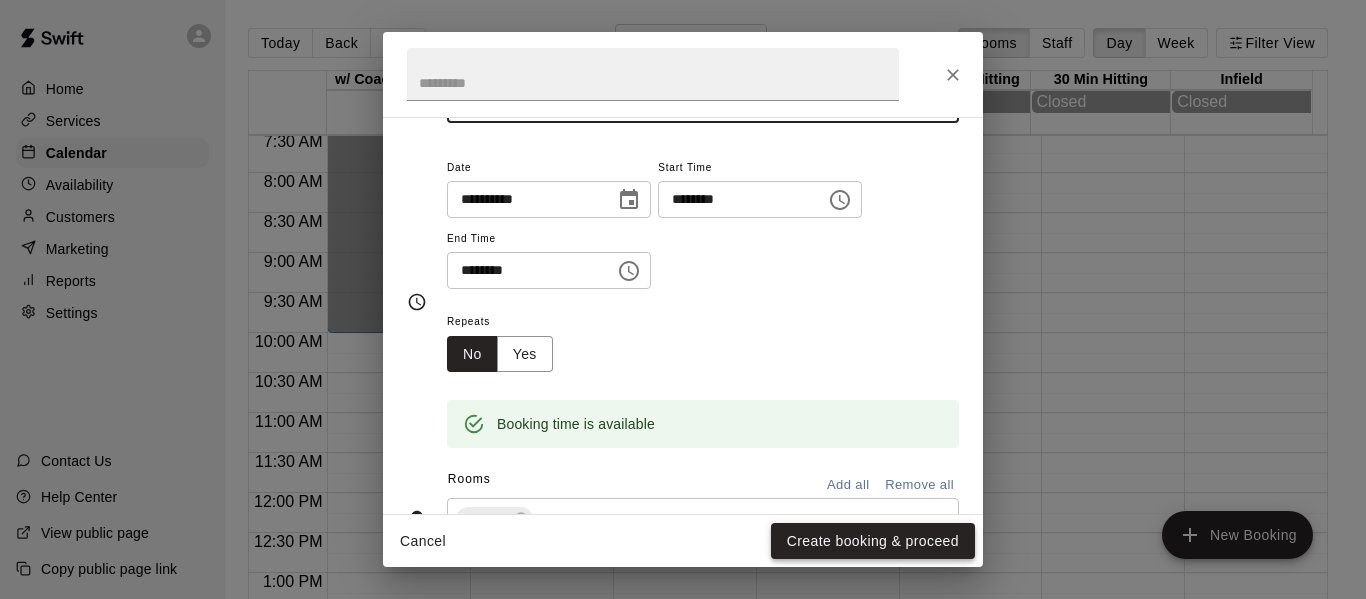 click on "Create booking & proceed" at bounding box center (873, 541) 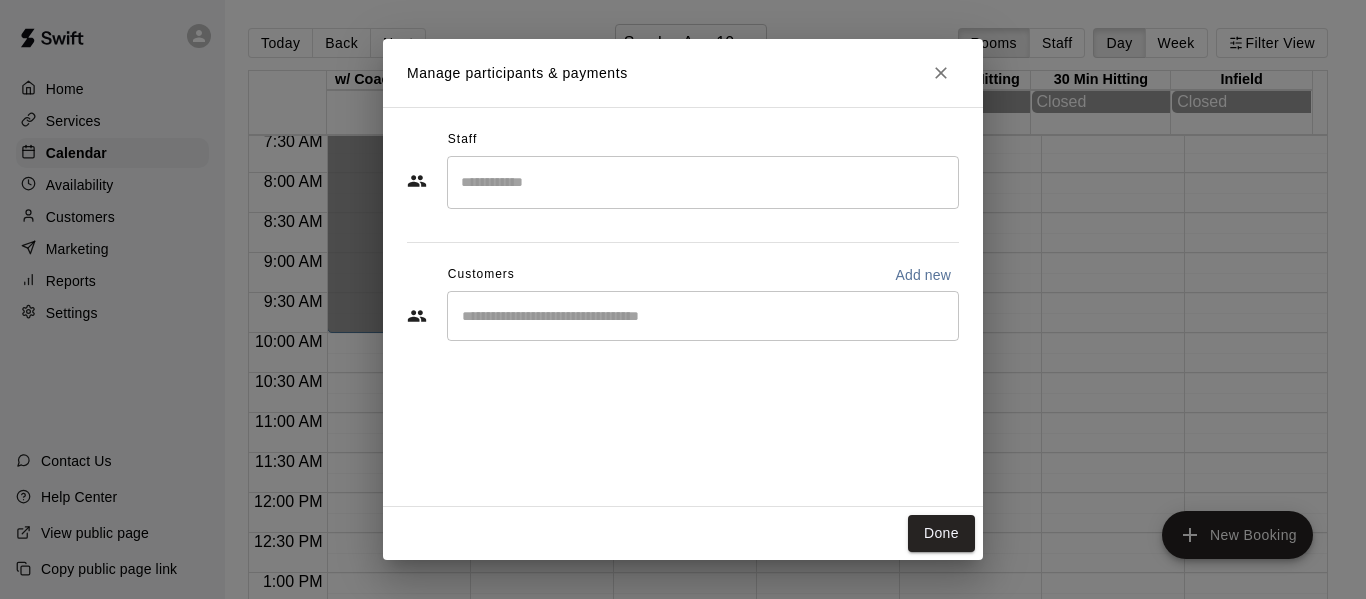 click at bounding box center (703, 316) 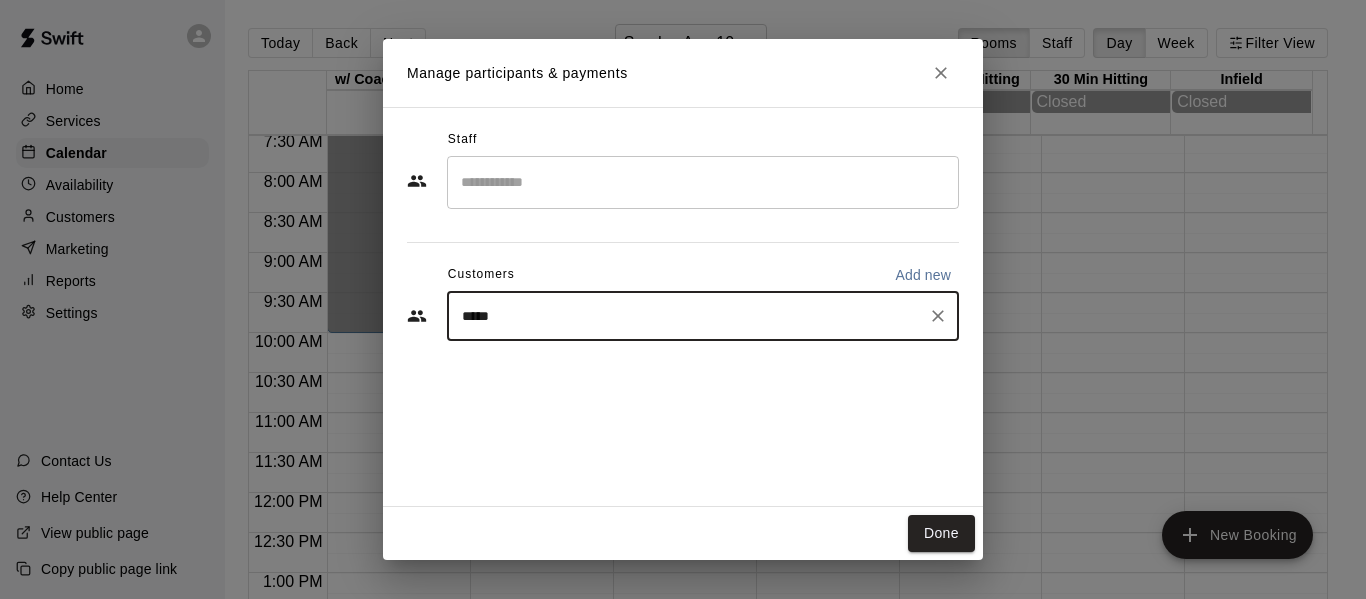type on "****" 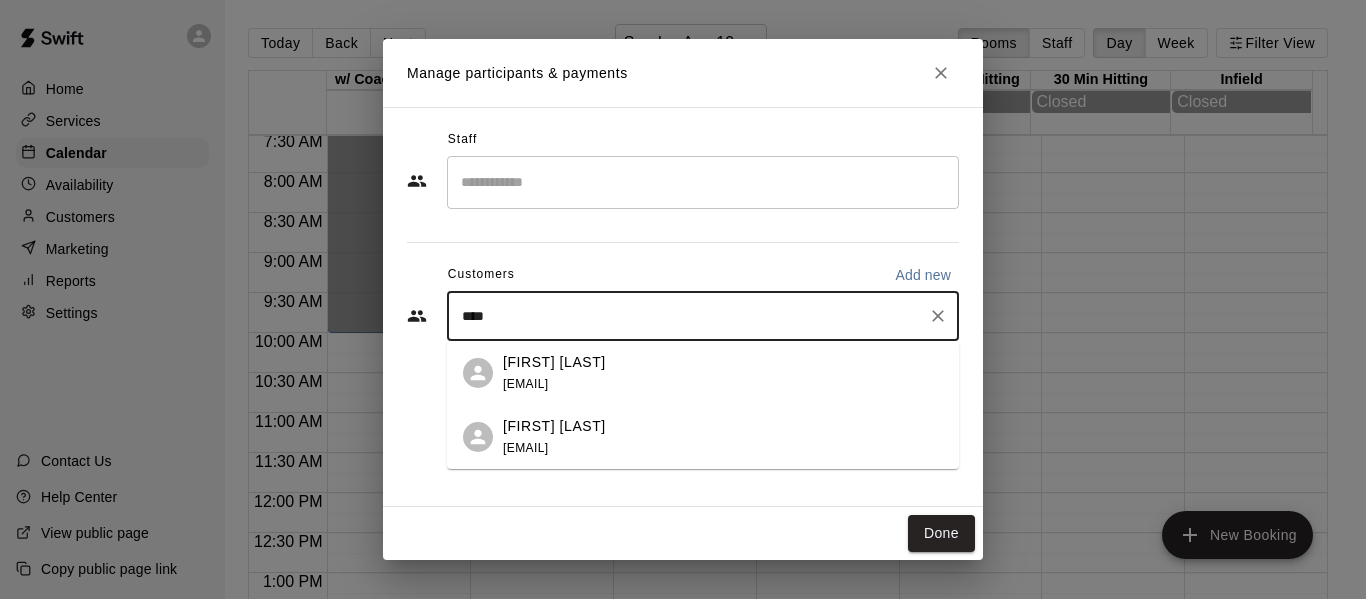 click on "Justine Krolikowski" at bounding box center [554, 362] 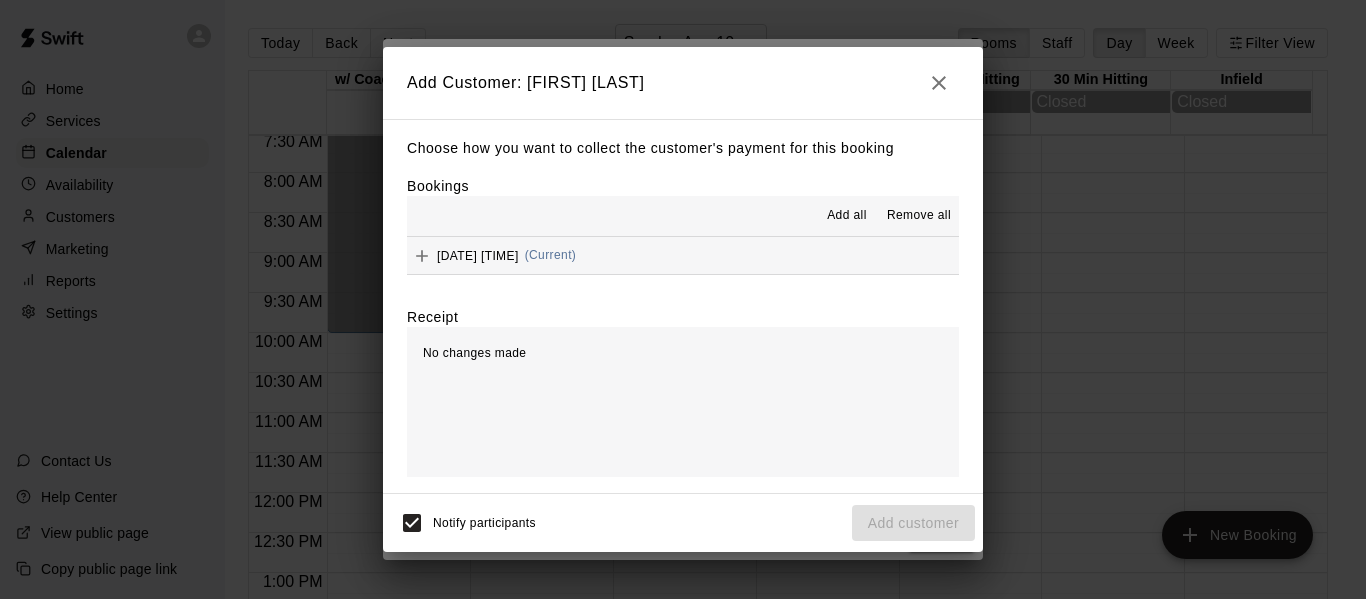 click on "Add all" at bounding box center [847, 216] 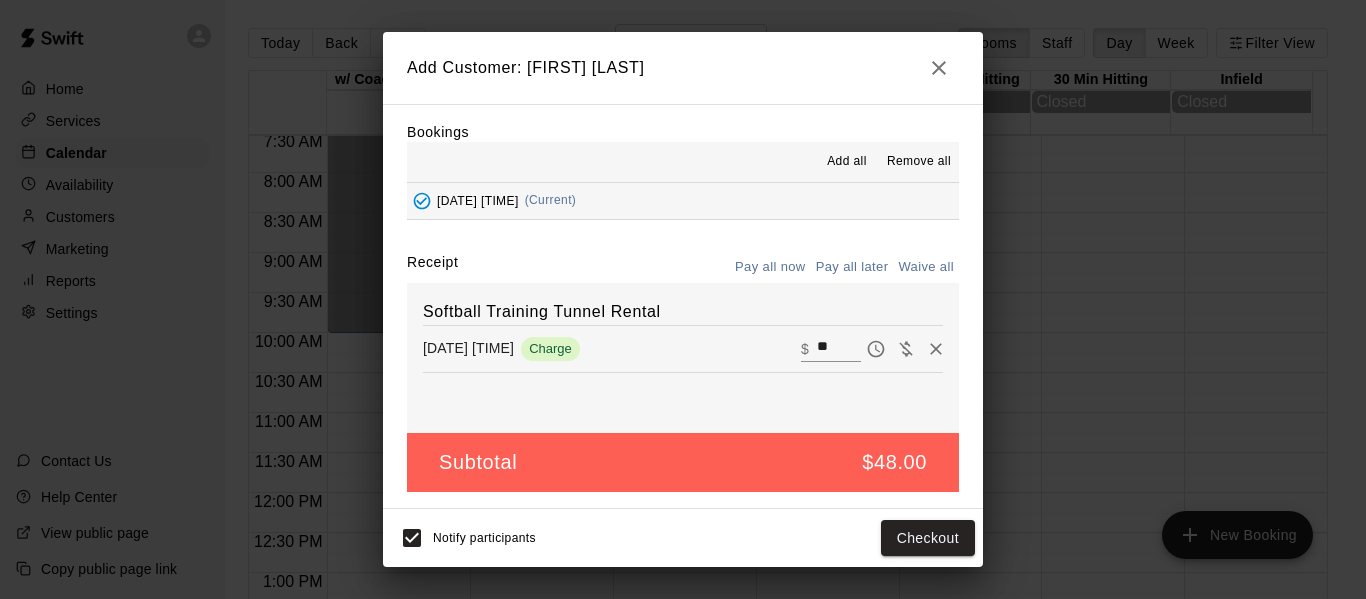 scroll, scrollTop: 0, scrollLeft: 0, axis: both 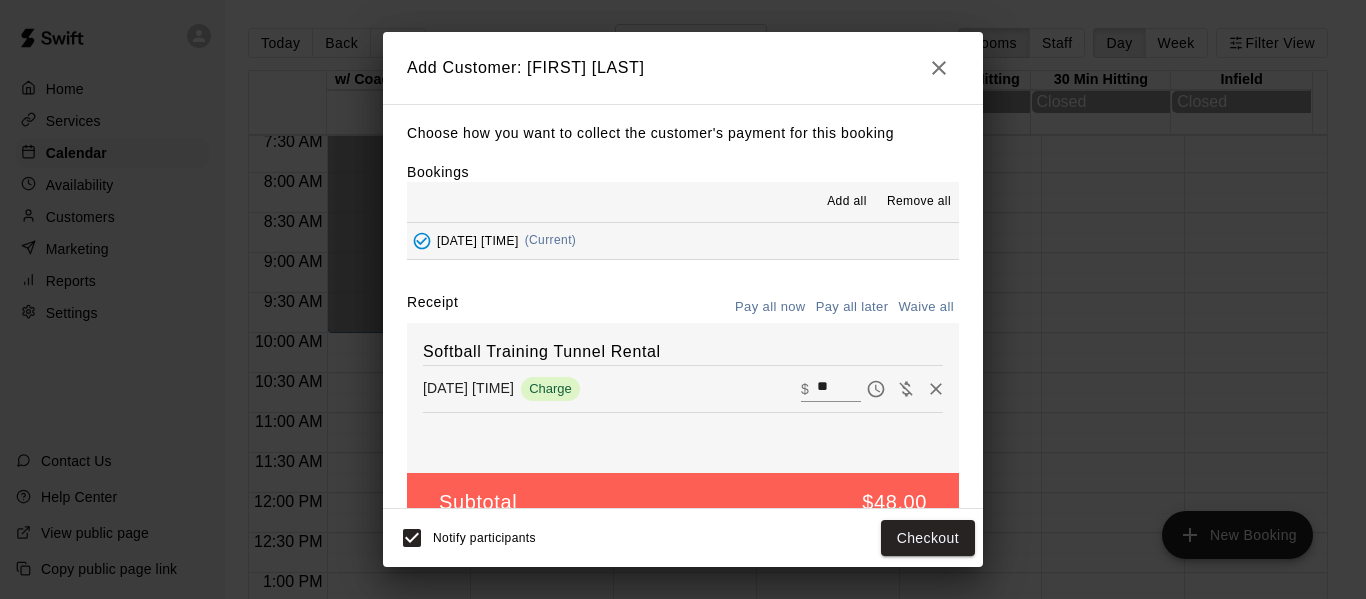 click on "Pay all now" at bounding box center (770, 307) 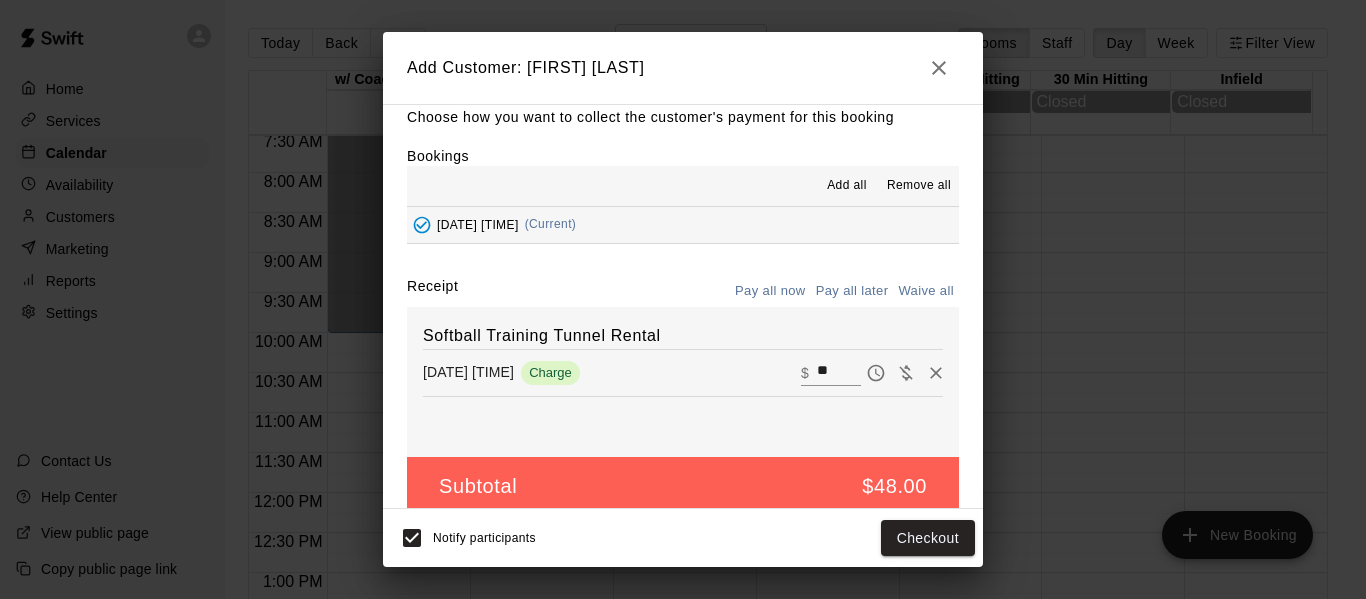 scroll, scrollTop: 0, scrollLeft: 0, axis: both 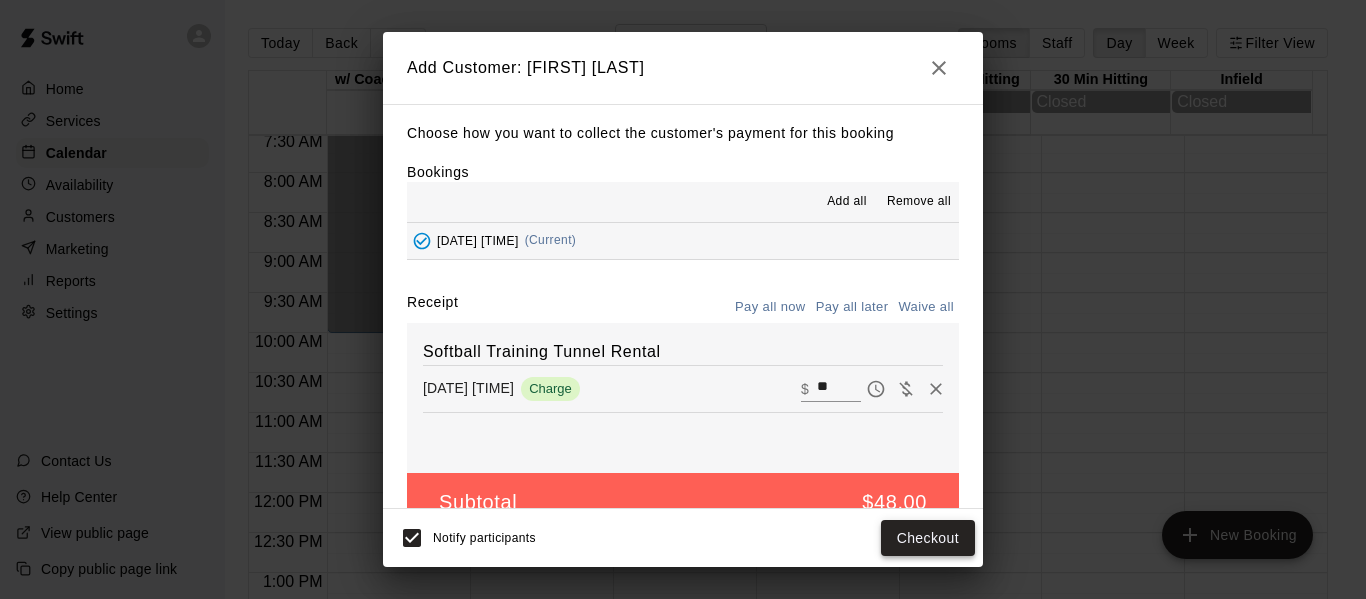 click on "Checkout" at bounding box center (928, 538) 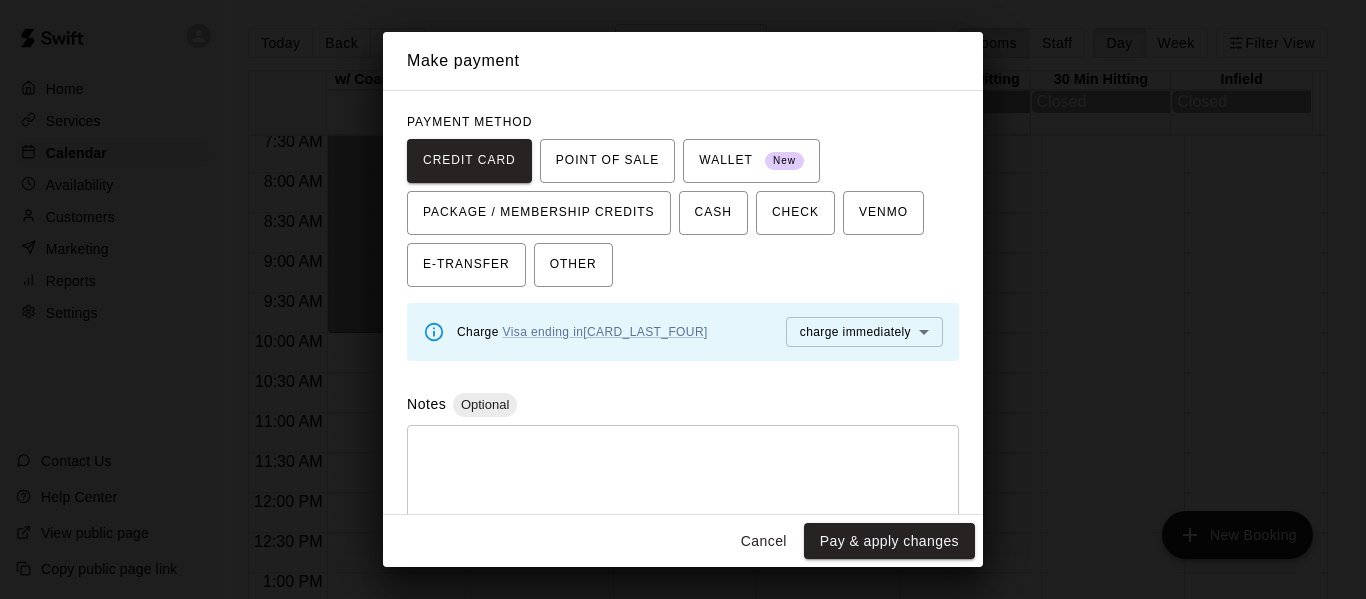 scroll, scrollTop: 167, scrollLeft: 0, axis: vertical 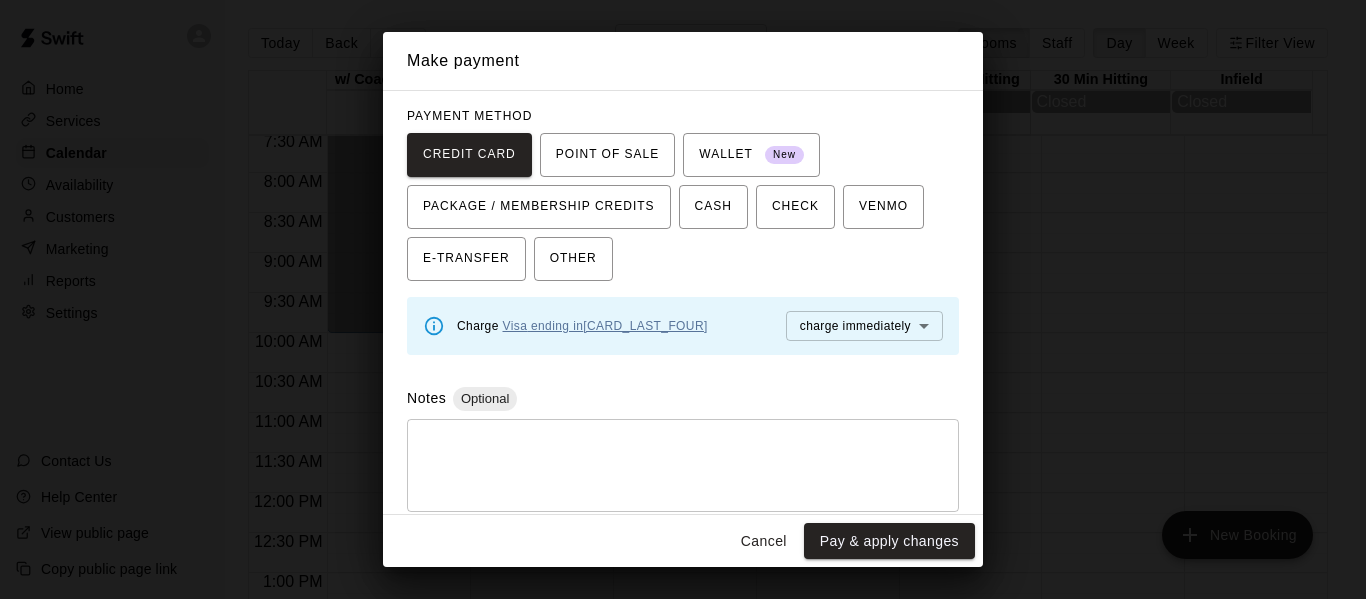 click on "Visa   ending in  0304" at bounding box center (605, 326) 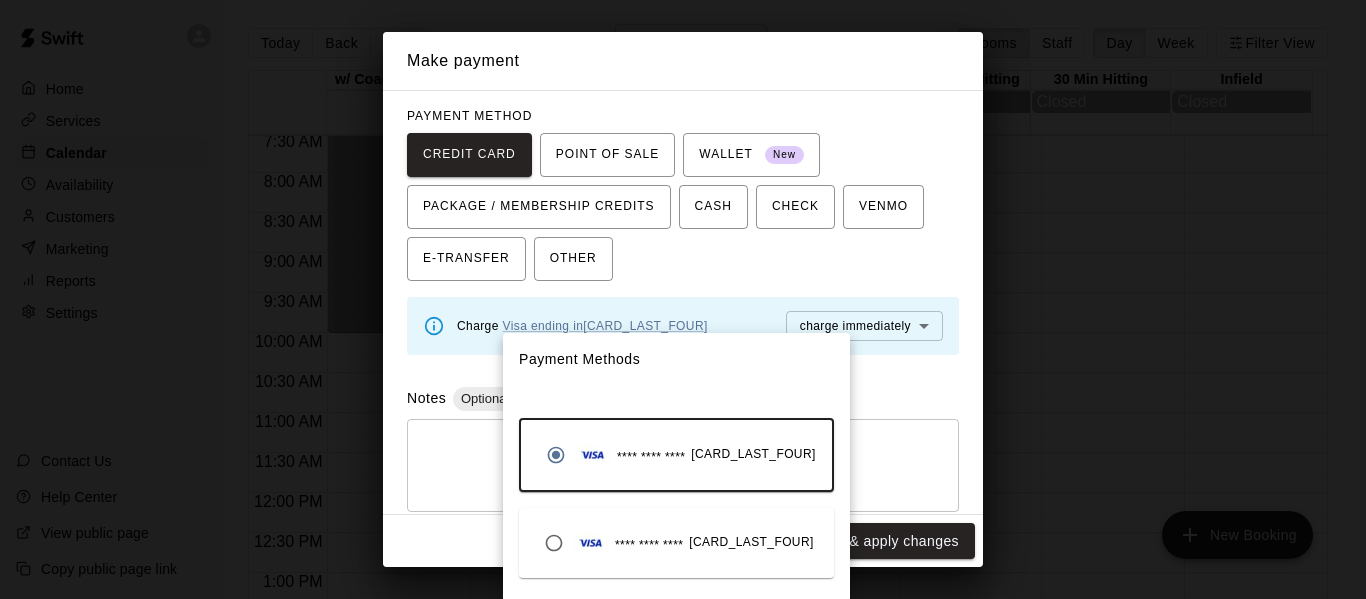 drag, startPoint x: 980, startPoint y: 395, endPoint x: 991, endPoint y: 457, distance: 62.968246 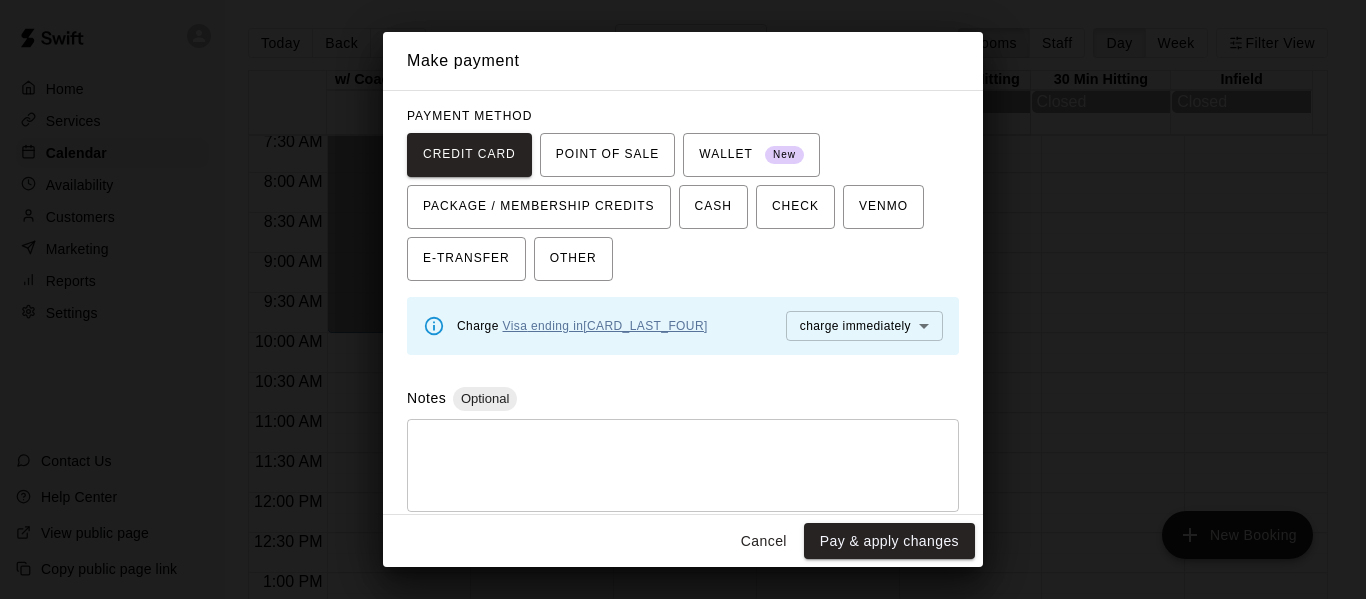 click on "Visa   ending in  0304" at bounding box center (605, 326) 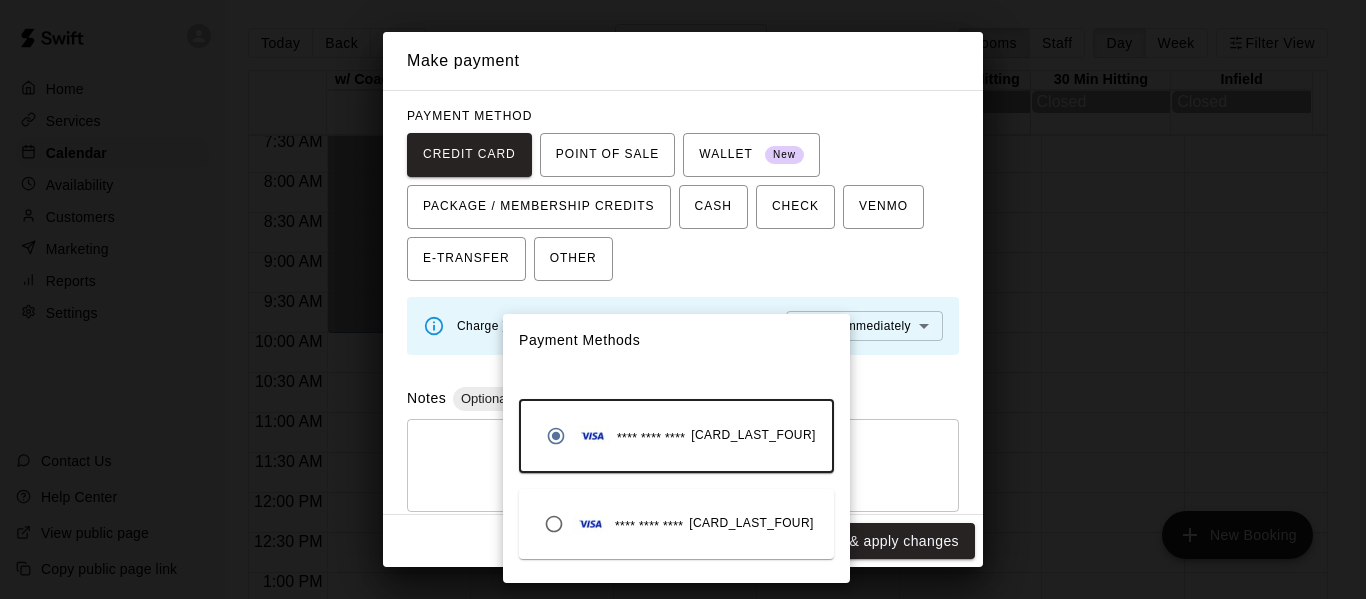 click at bounding box center [683, 299] 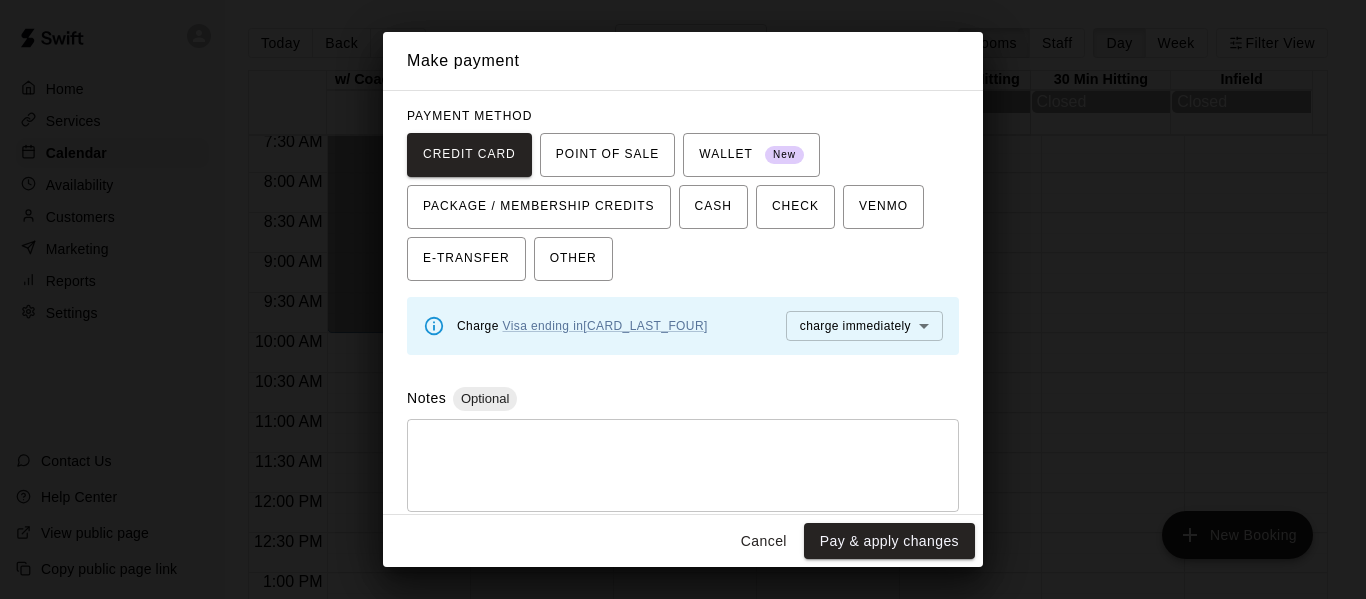 click on "Cancel" at bounding box center [764, 541] 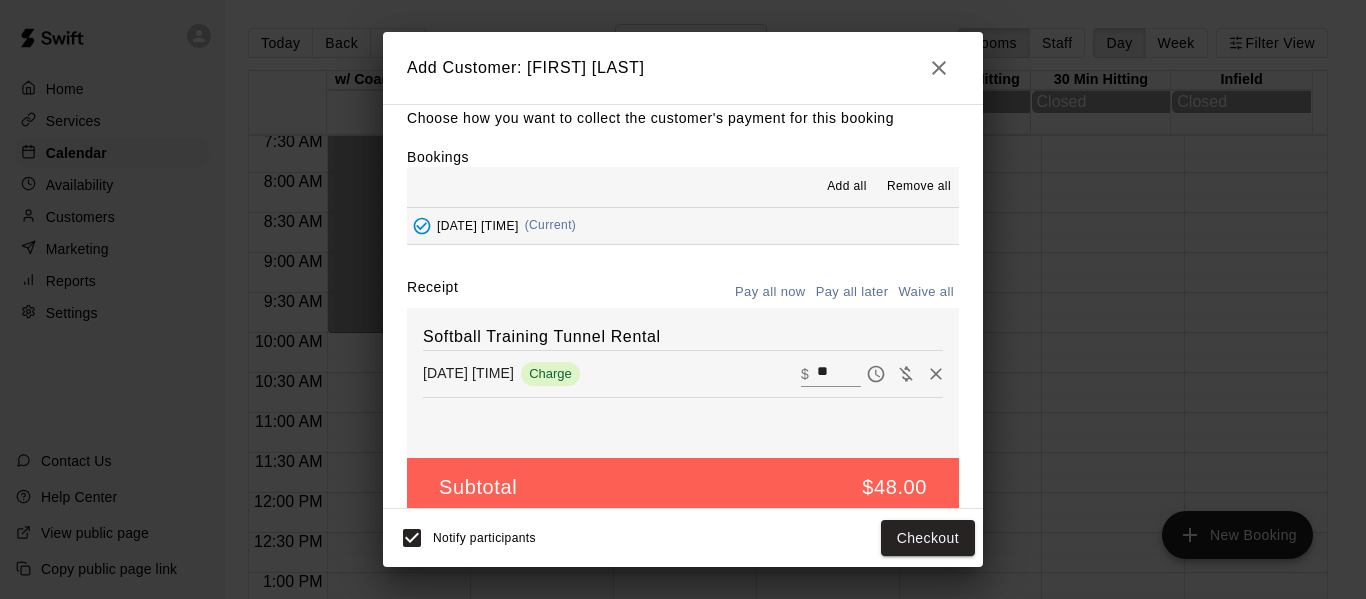 scroll, scrollTop: 0, scrollLeft: 0, axis: both 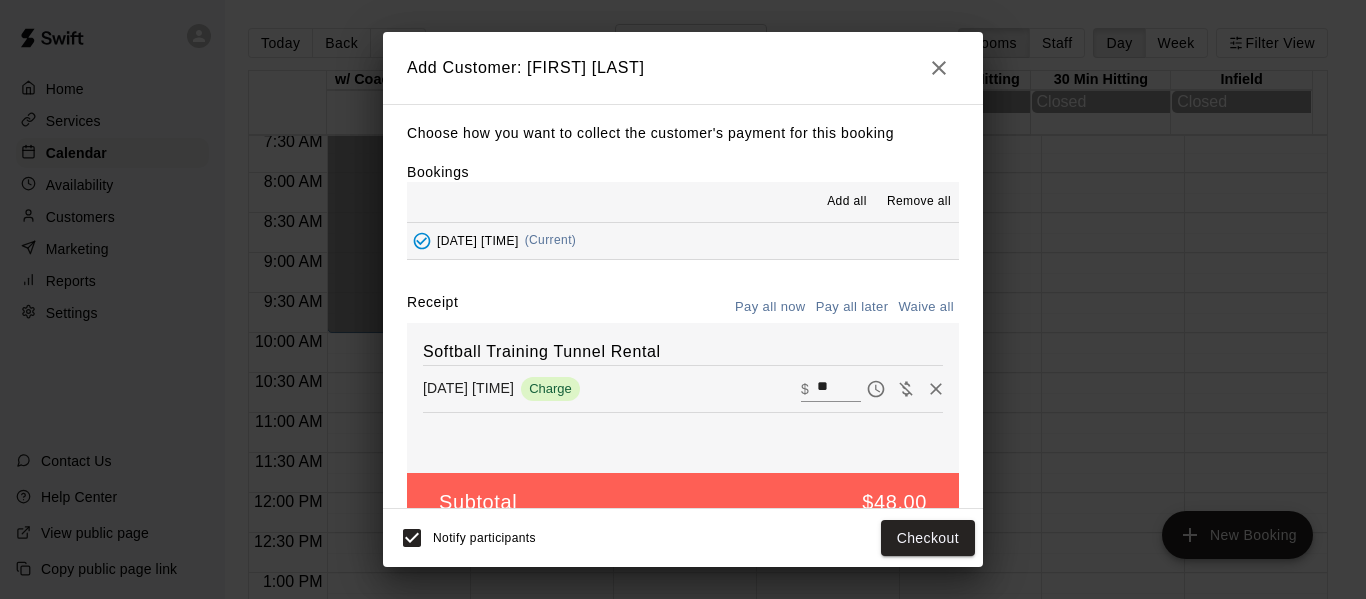 click 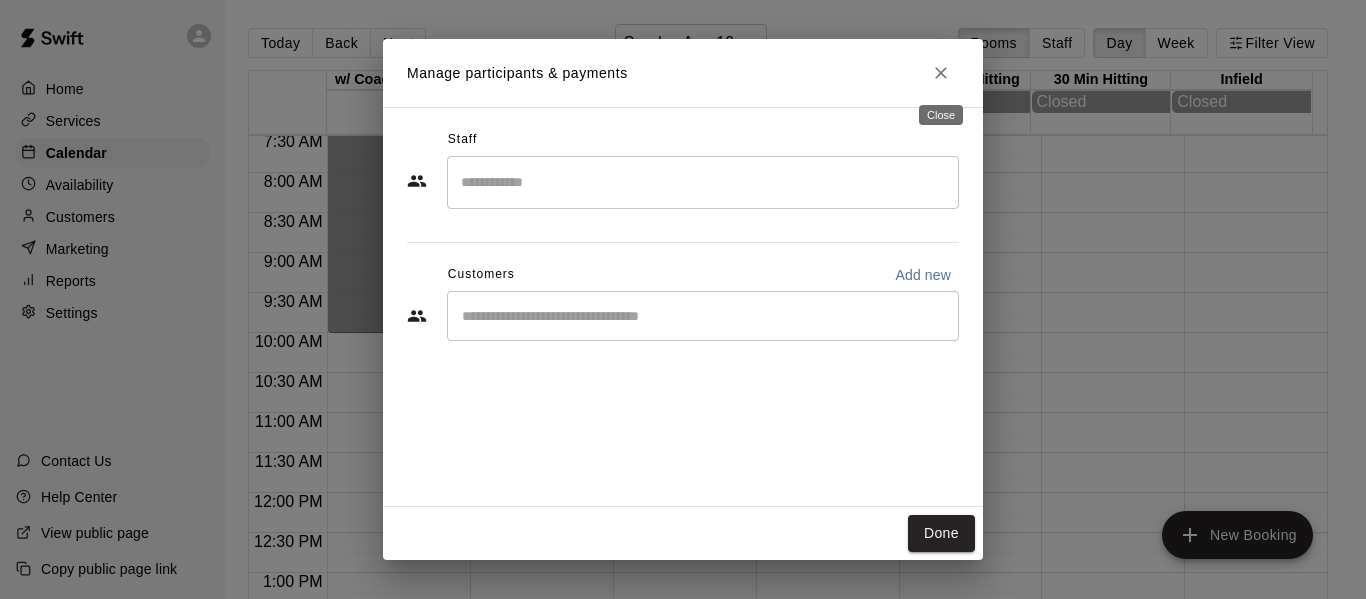 click 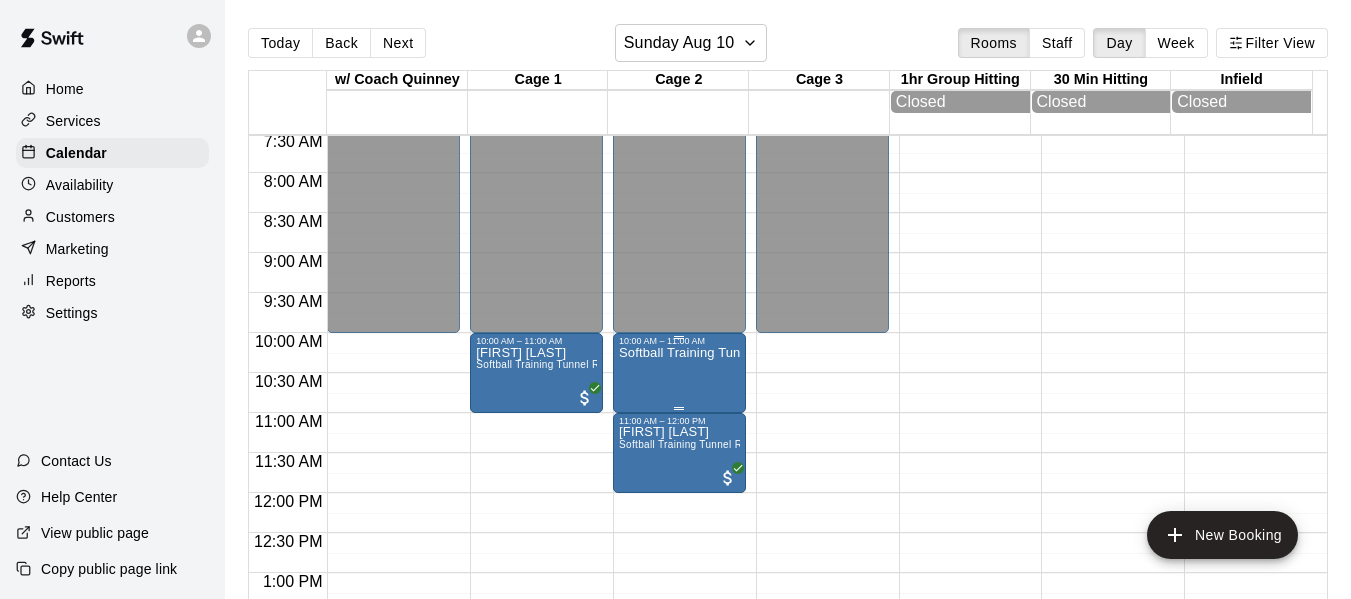 click on "Softball Training Tunnel Rental" at bounding box center (679, 645) 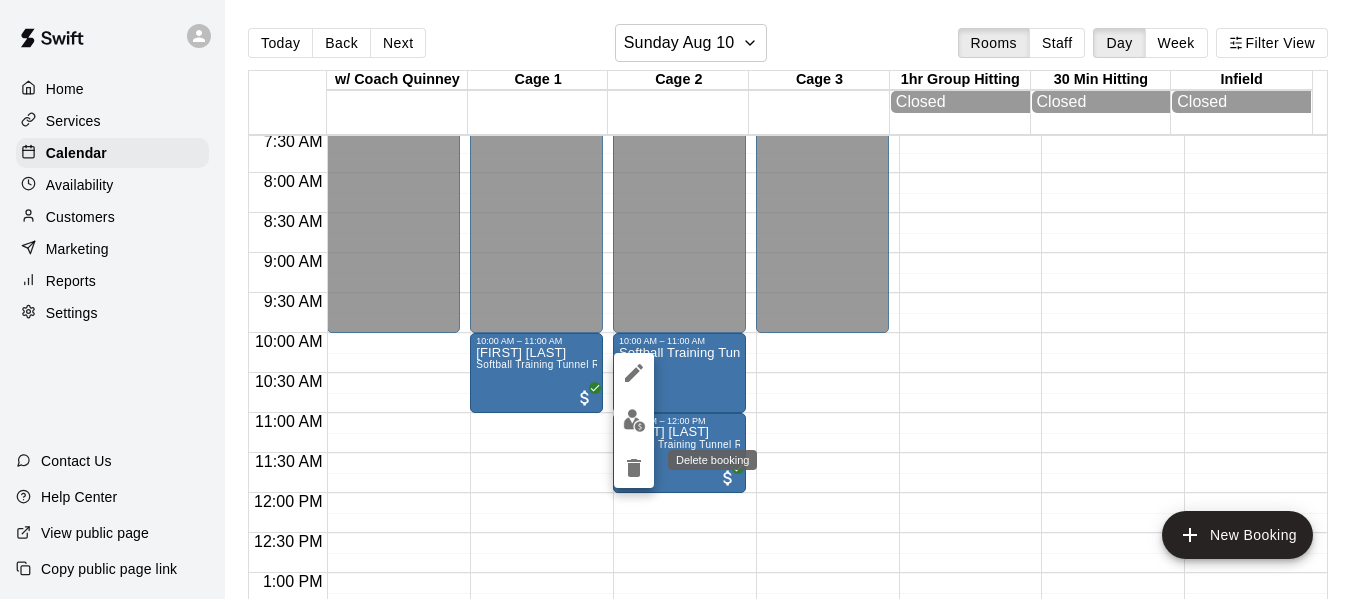 click 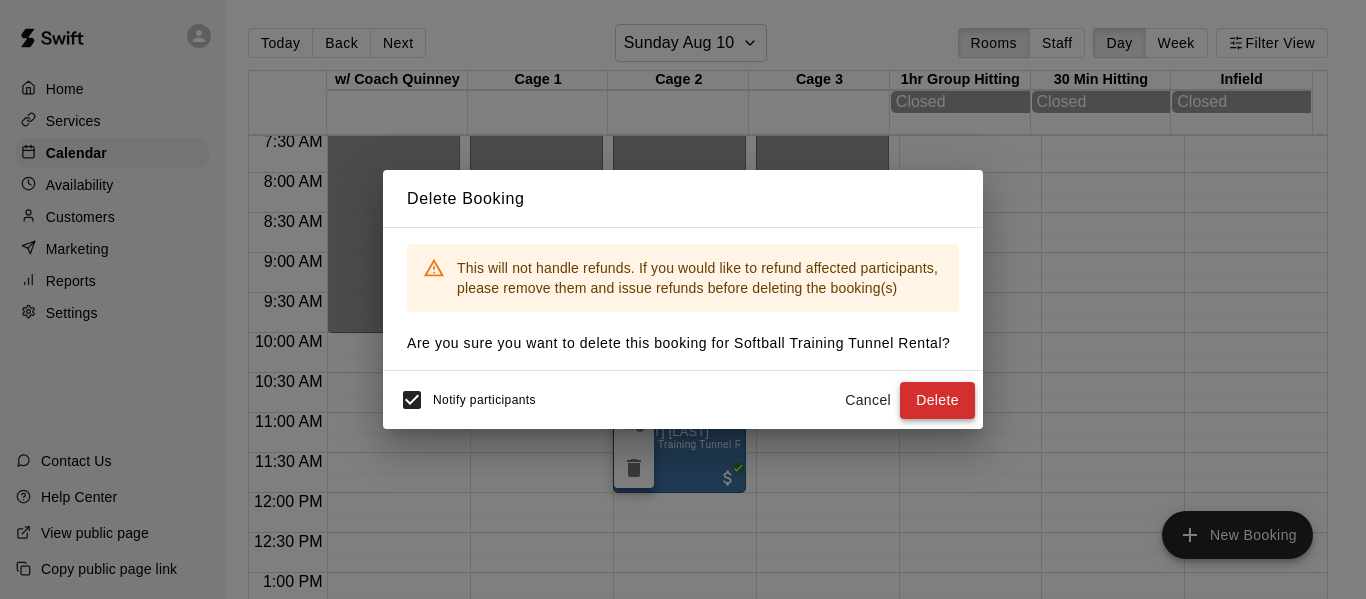 click on "Delete" at bounding box center [937, 400] 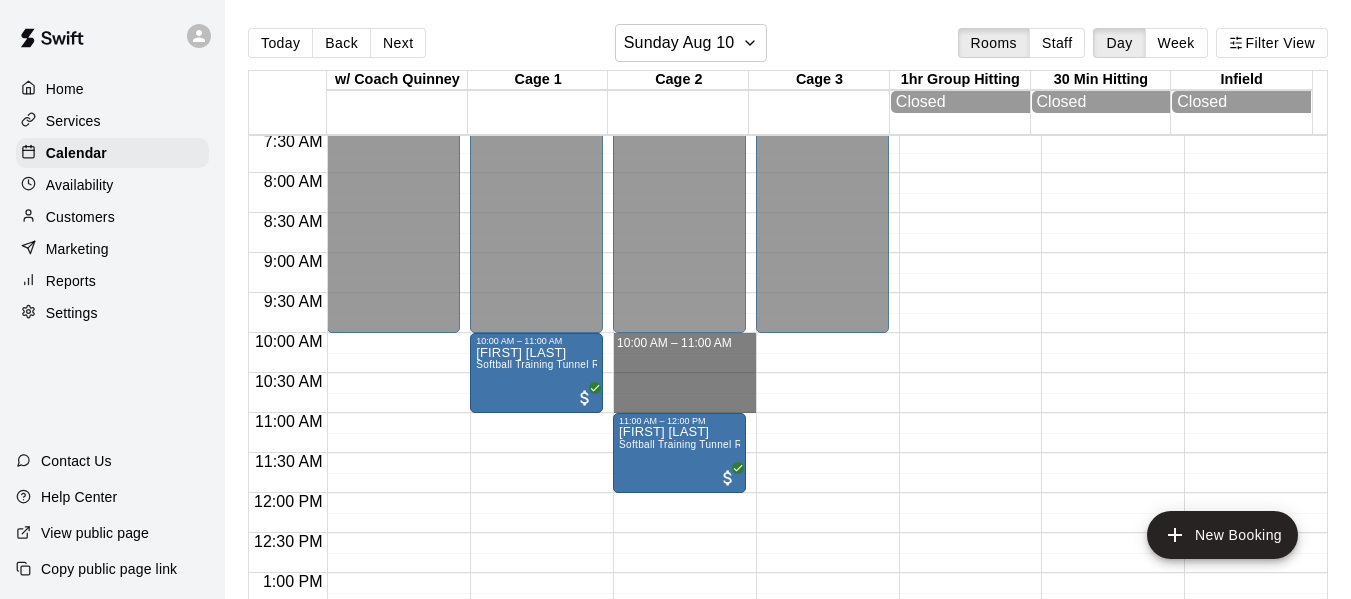 drag, startPoint x: 671, startPoint y: 348, endPoint x: 670, endPoint y: 401, distance: 53.009434 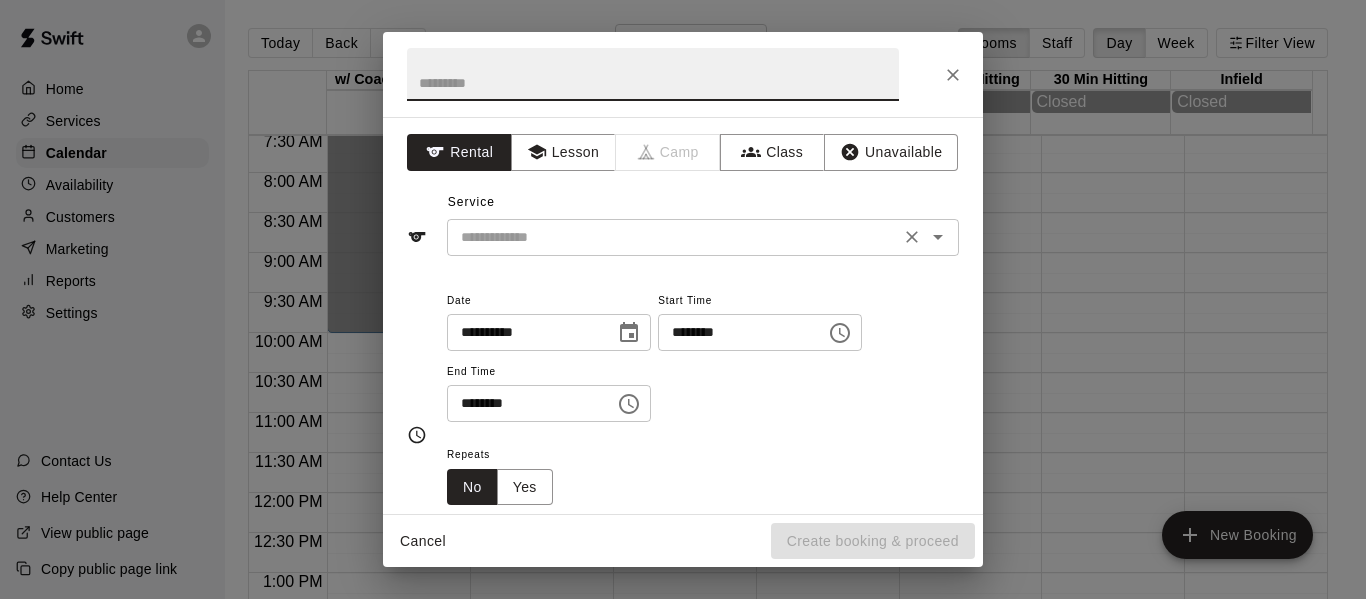 click at bounding box center [673, 237] 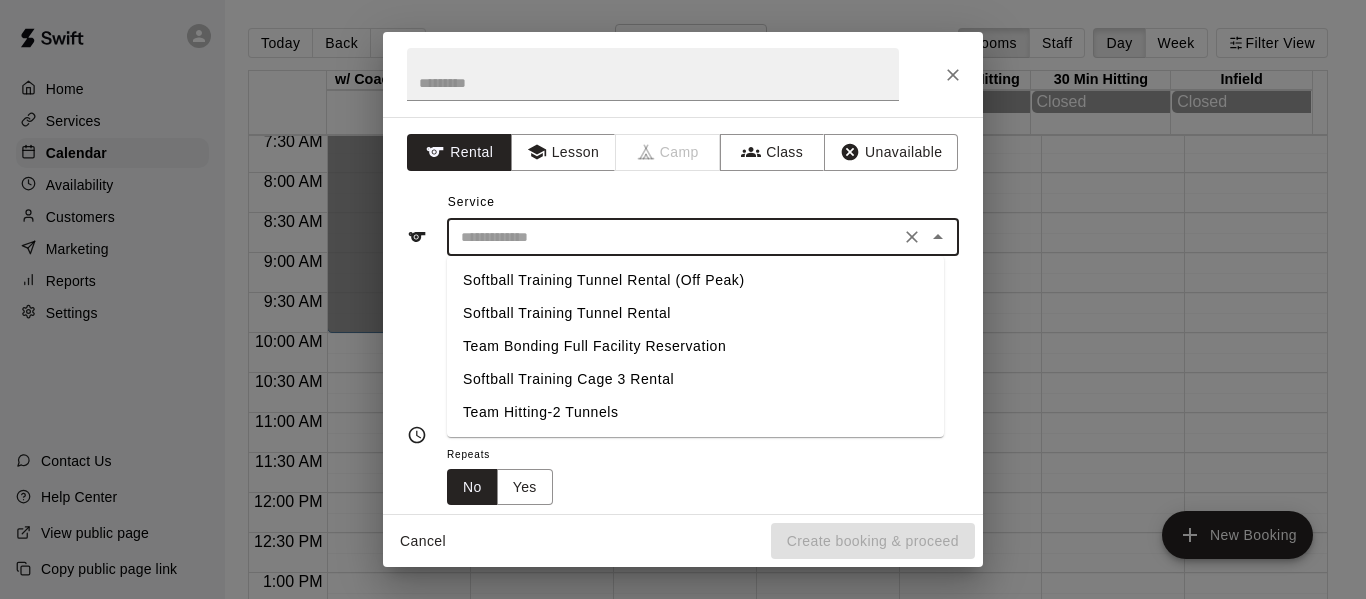 click on "Softball Training Tunnel Rental" at bounding box center (695, 313) 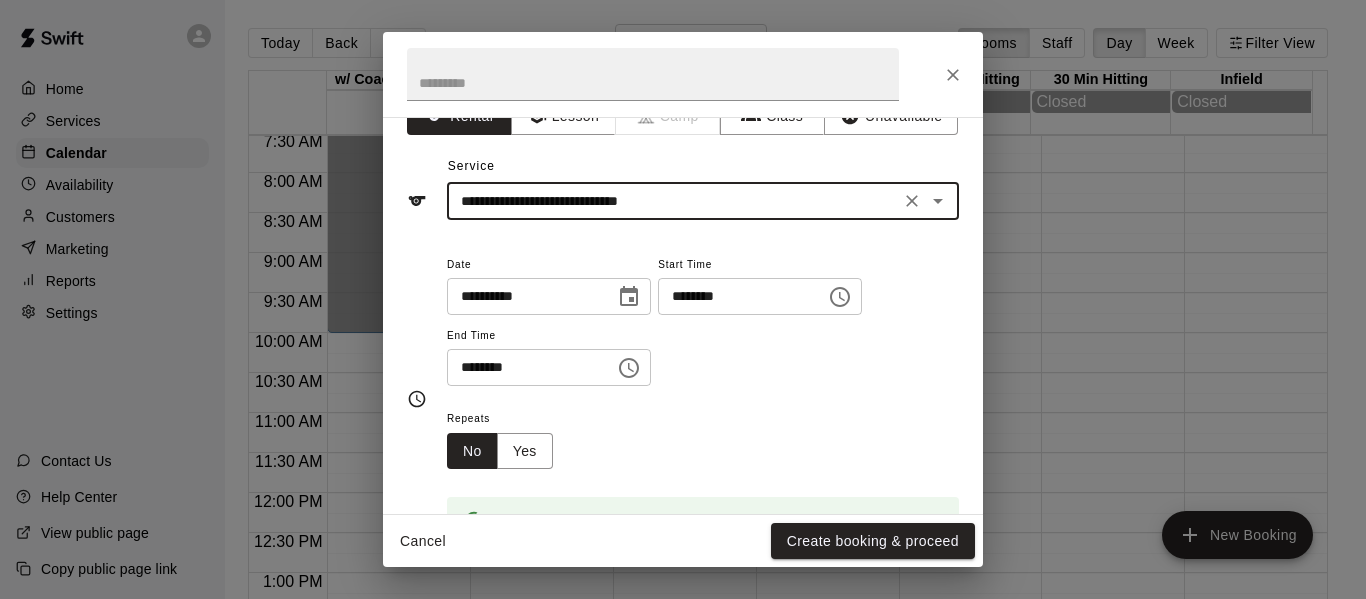 scroll, scrollTop: 0, scrollLeft: 0, axis: both 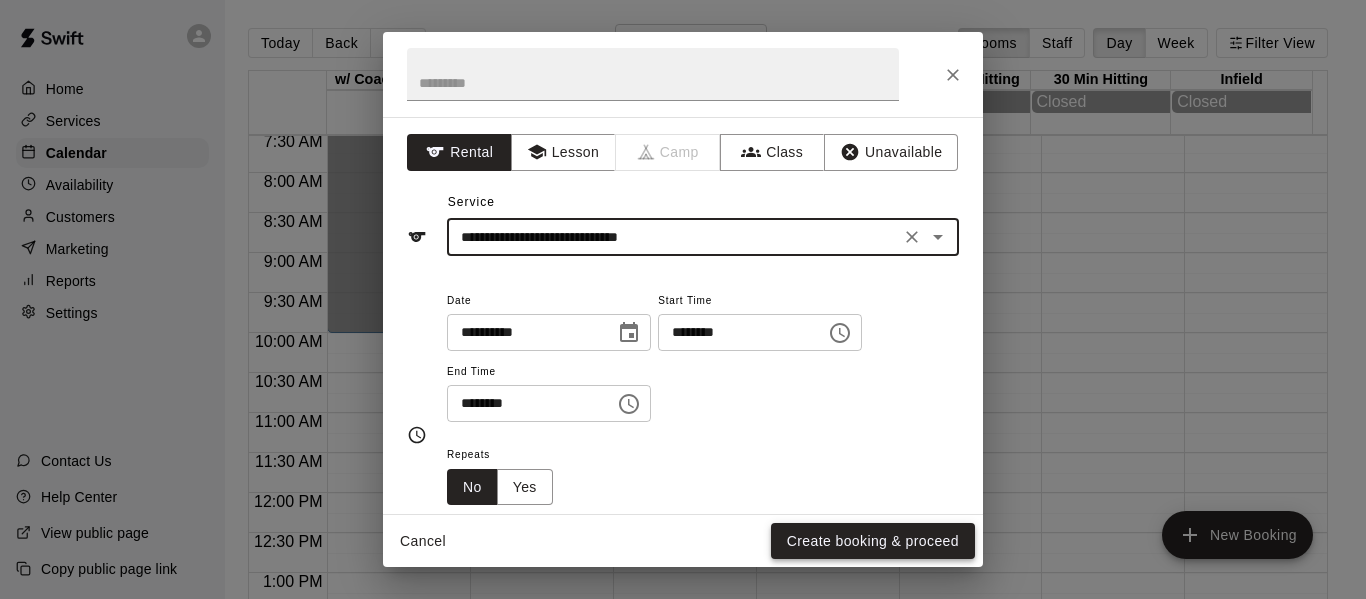 click on "Create booking & proceed" at bounding box center (873, 541) 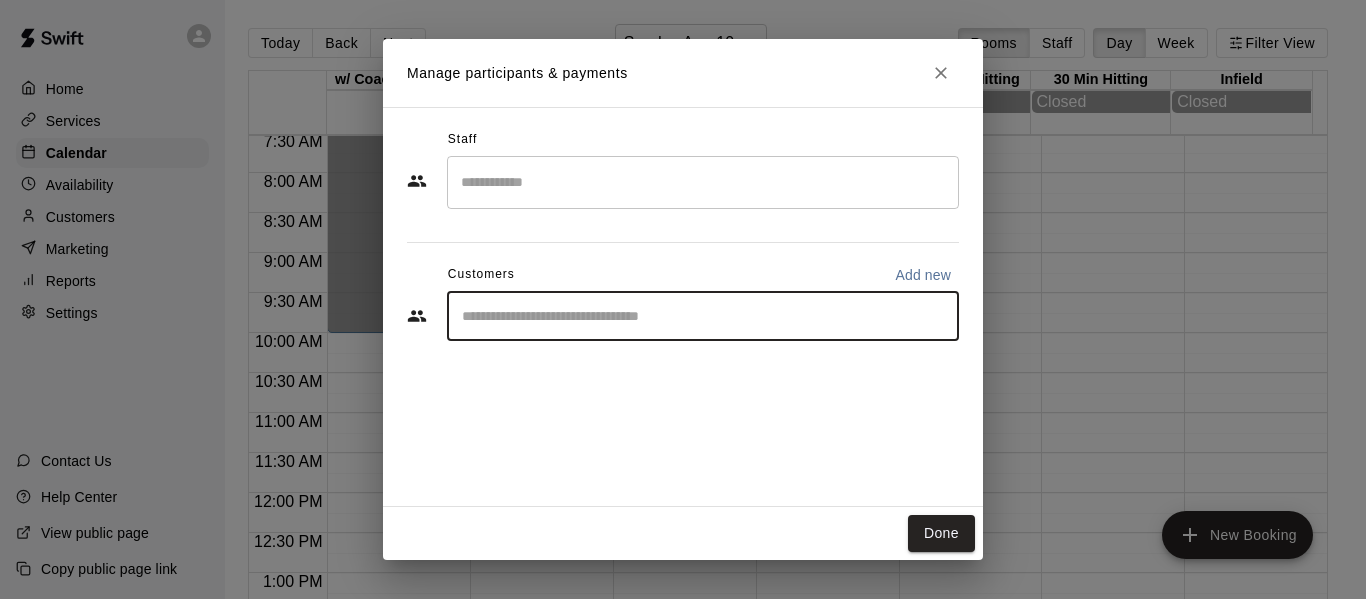 click at bounding box center [703, 316] 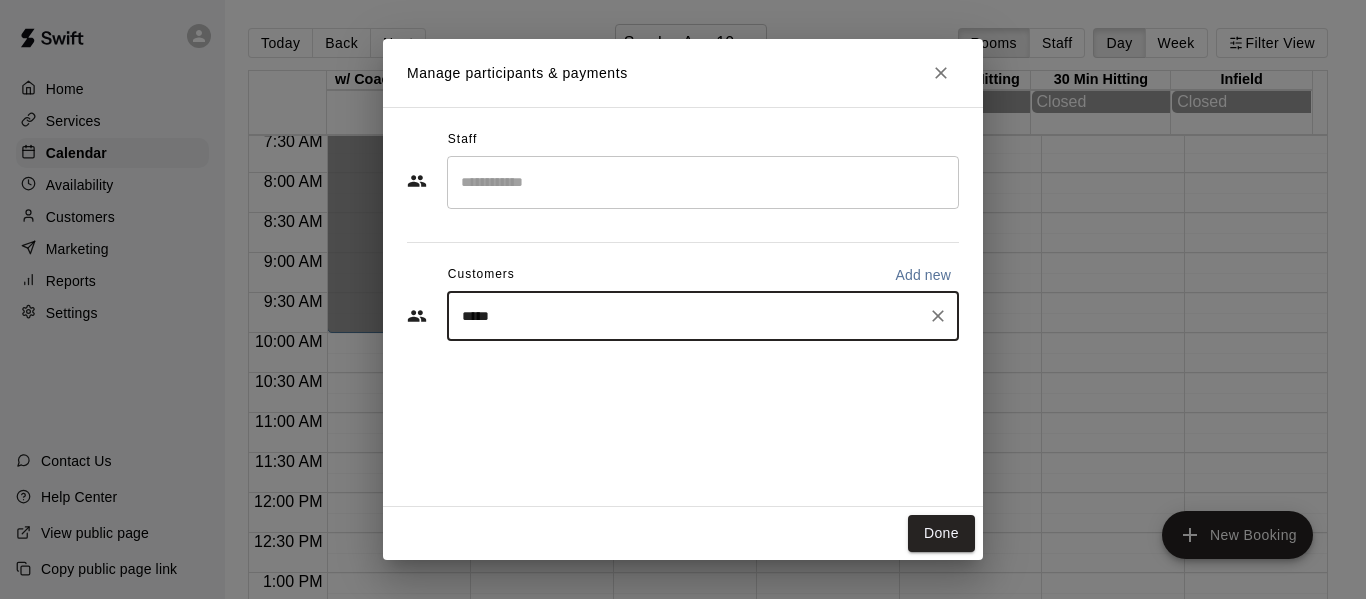 type on "******" 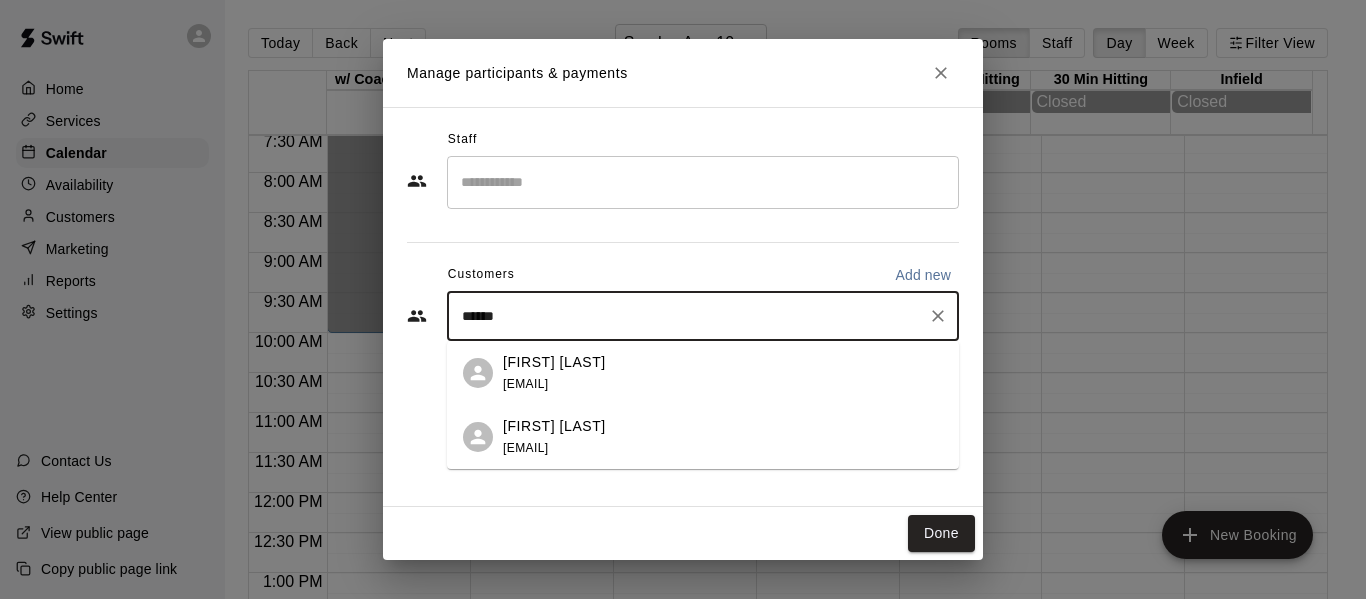 click on "sboelig@gmail.com" at bounding box center [525, 384] 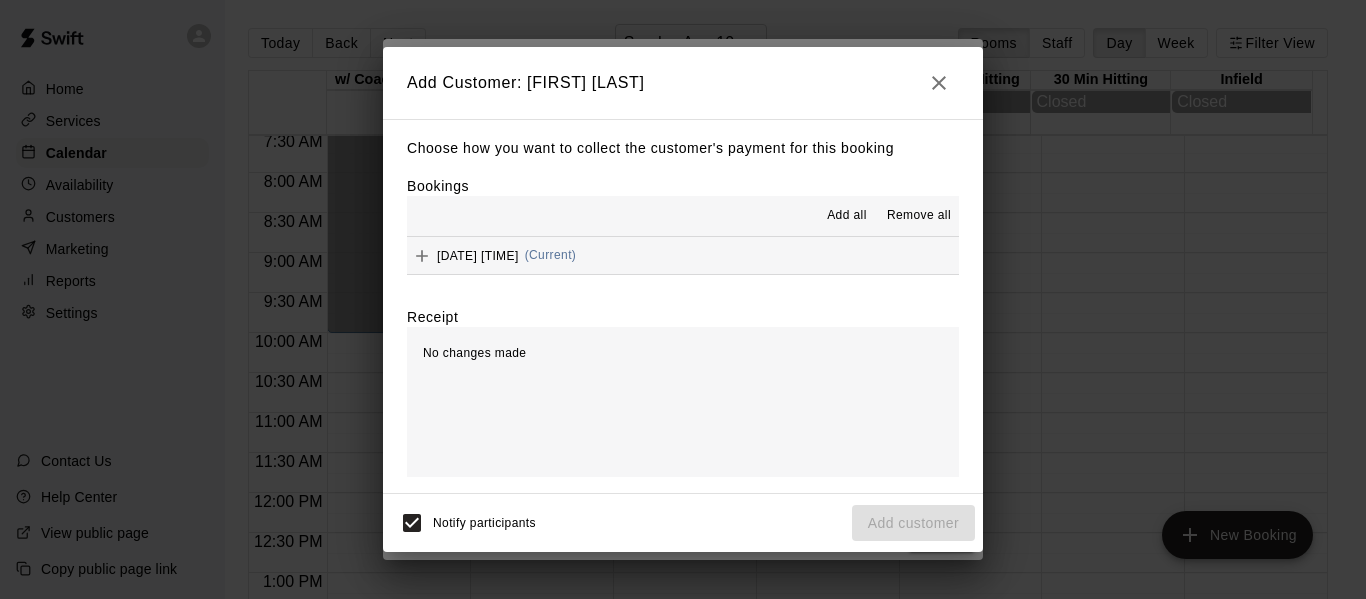 click on "(Current)" at bounding box center (551, 255) 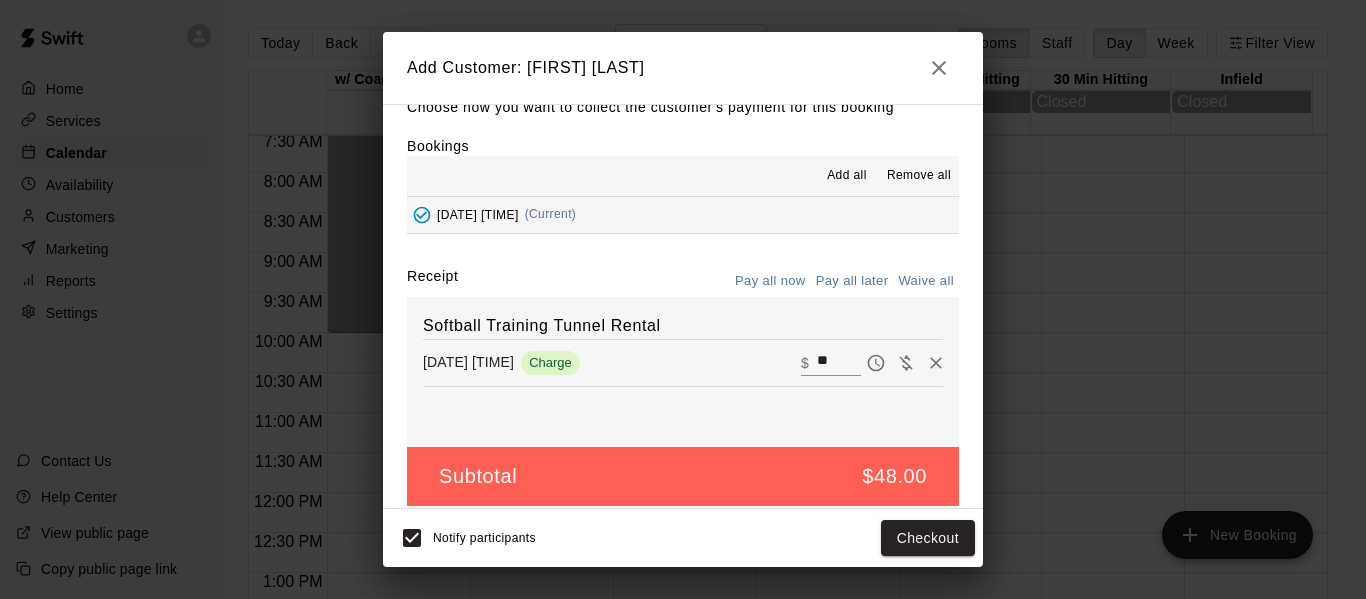 scroll, scrollTop: 42, scrollLeft: 0, axis: vertical 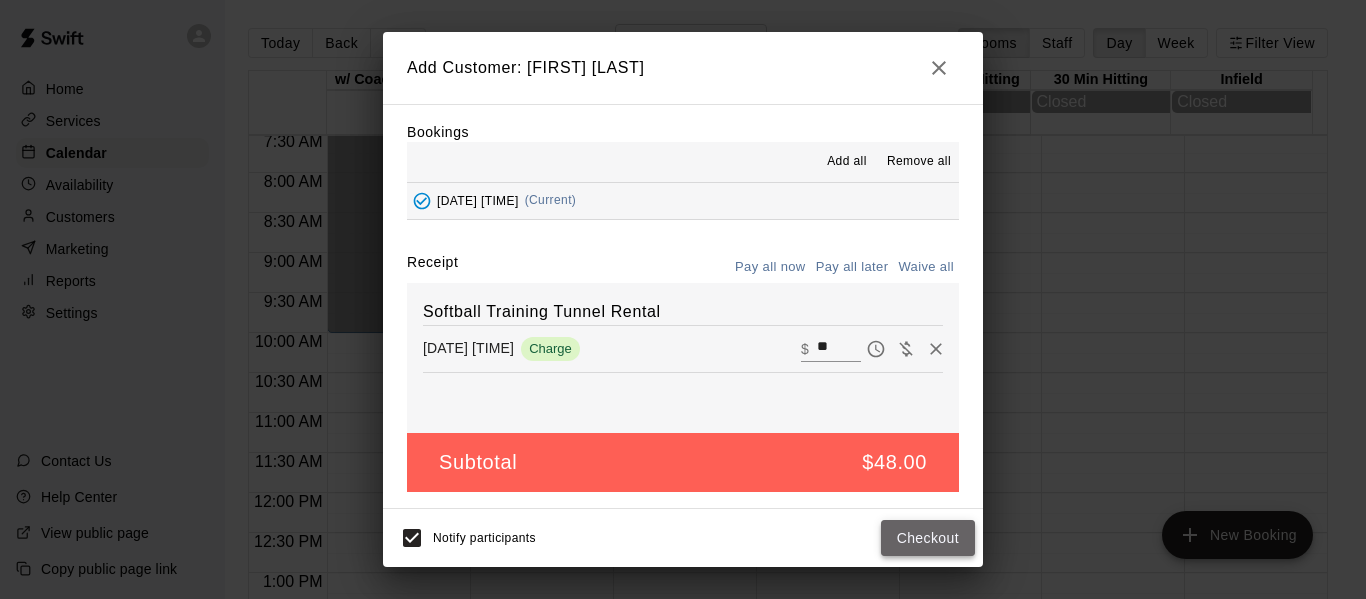 click on "Checkout" at bounding box center (928, 538) 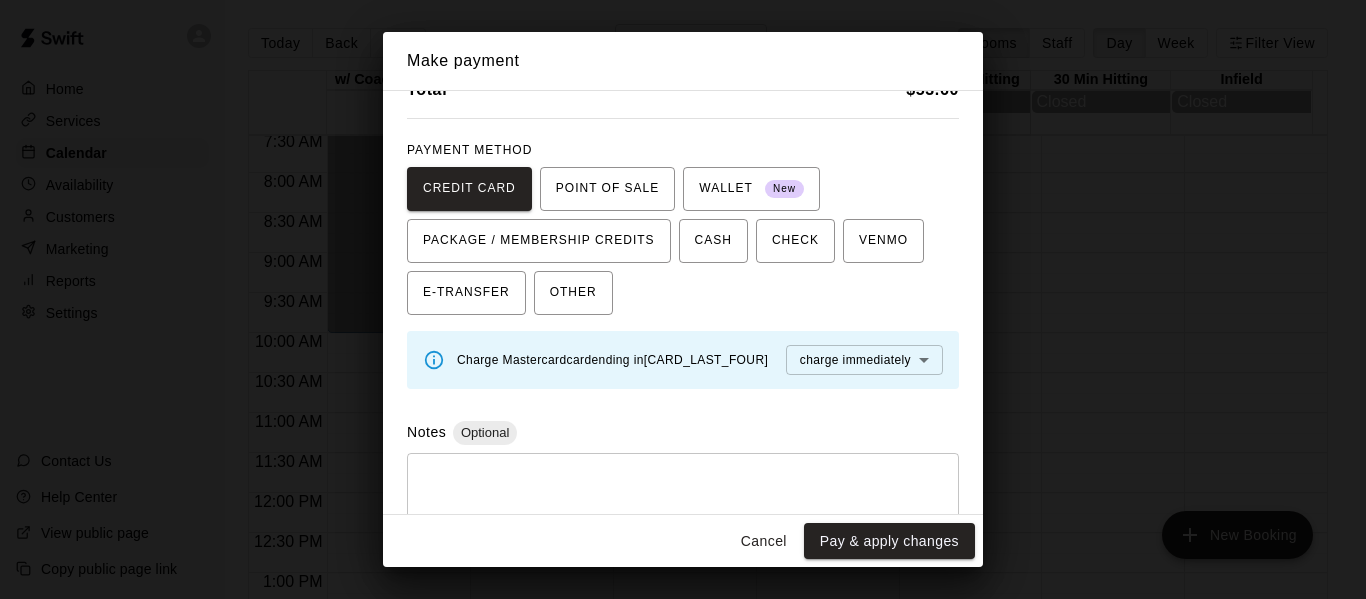 scroll, scrollTop: 182, scrollLeft: 0, axis: vertical 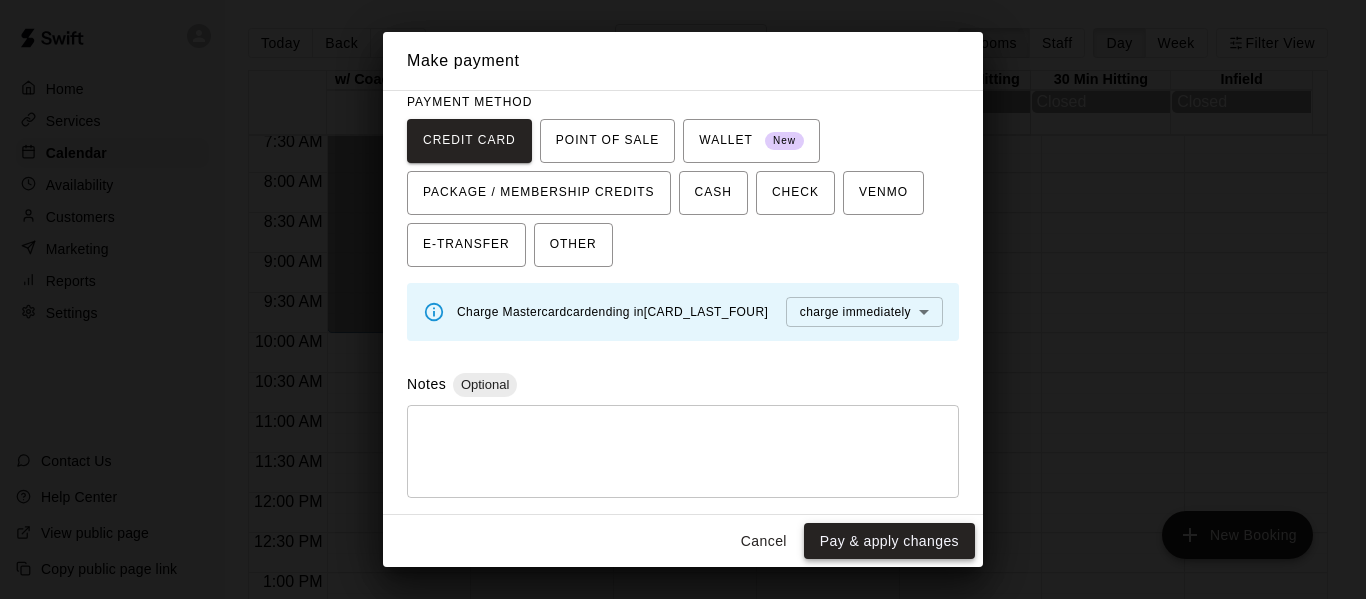click on "Pay & apply changes" at bounding box center (889, 541) 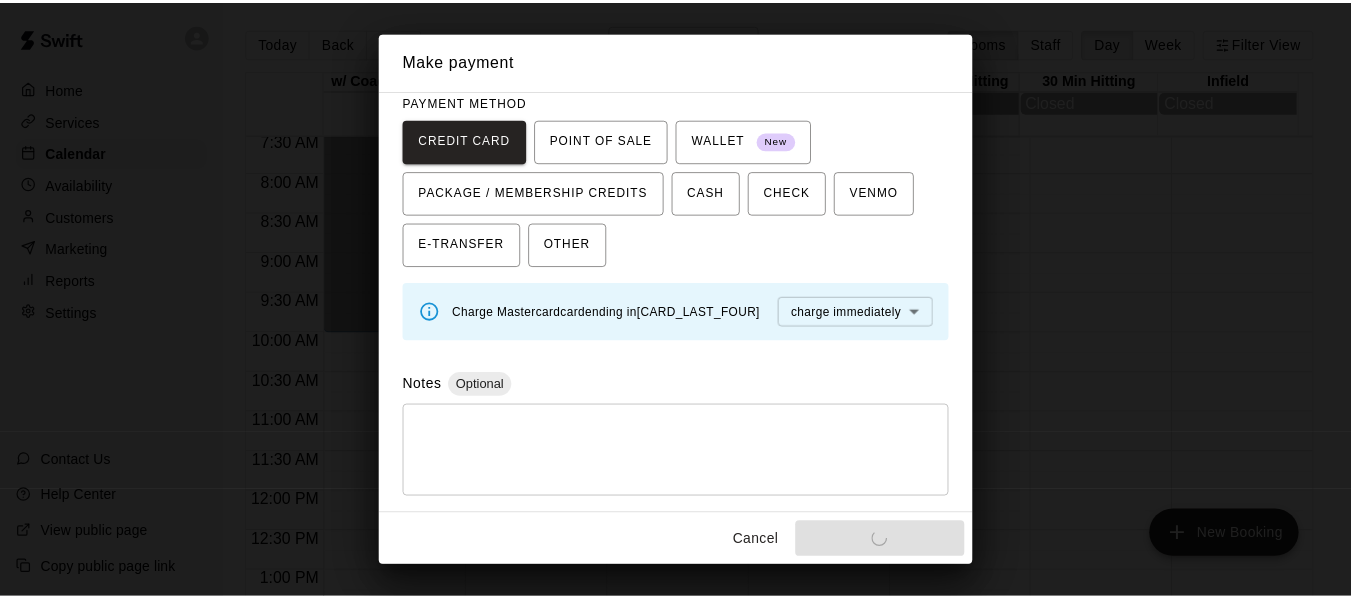 scroll, scrollTop: 0, scrollLeft: 0, axis: both 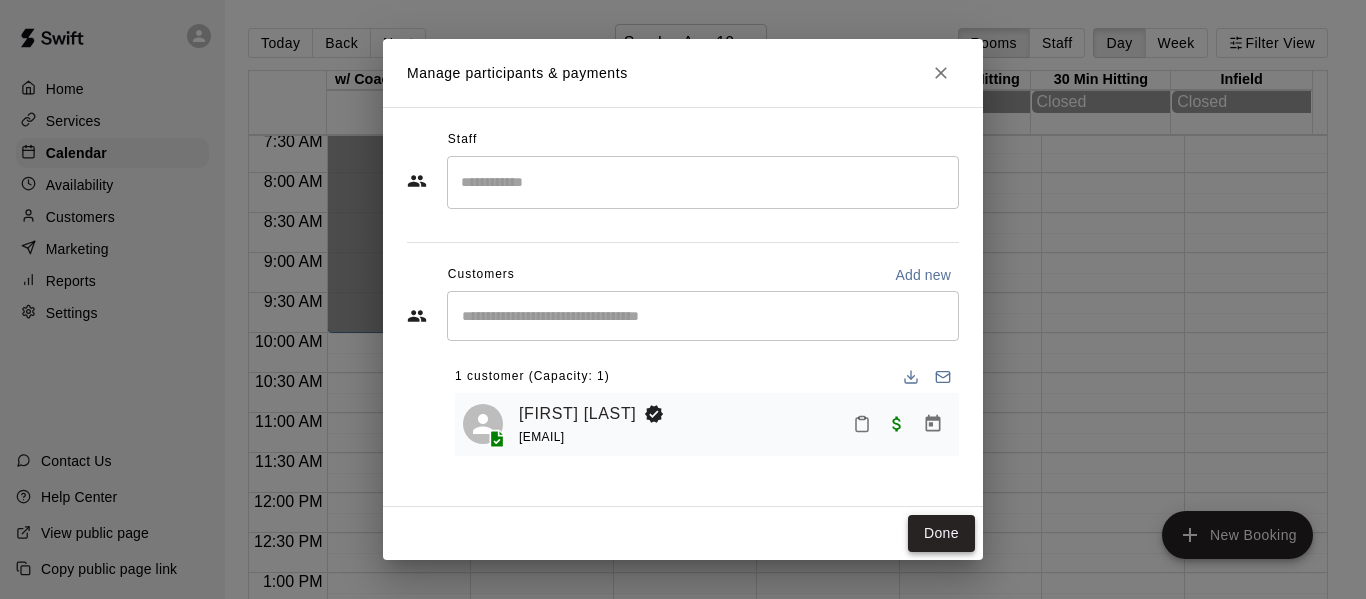 click on "Done" at bounding box center (941, 533) 